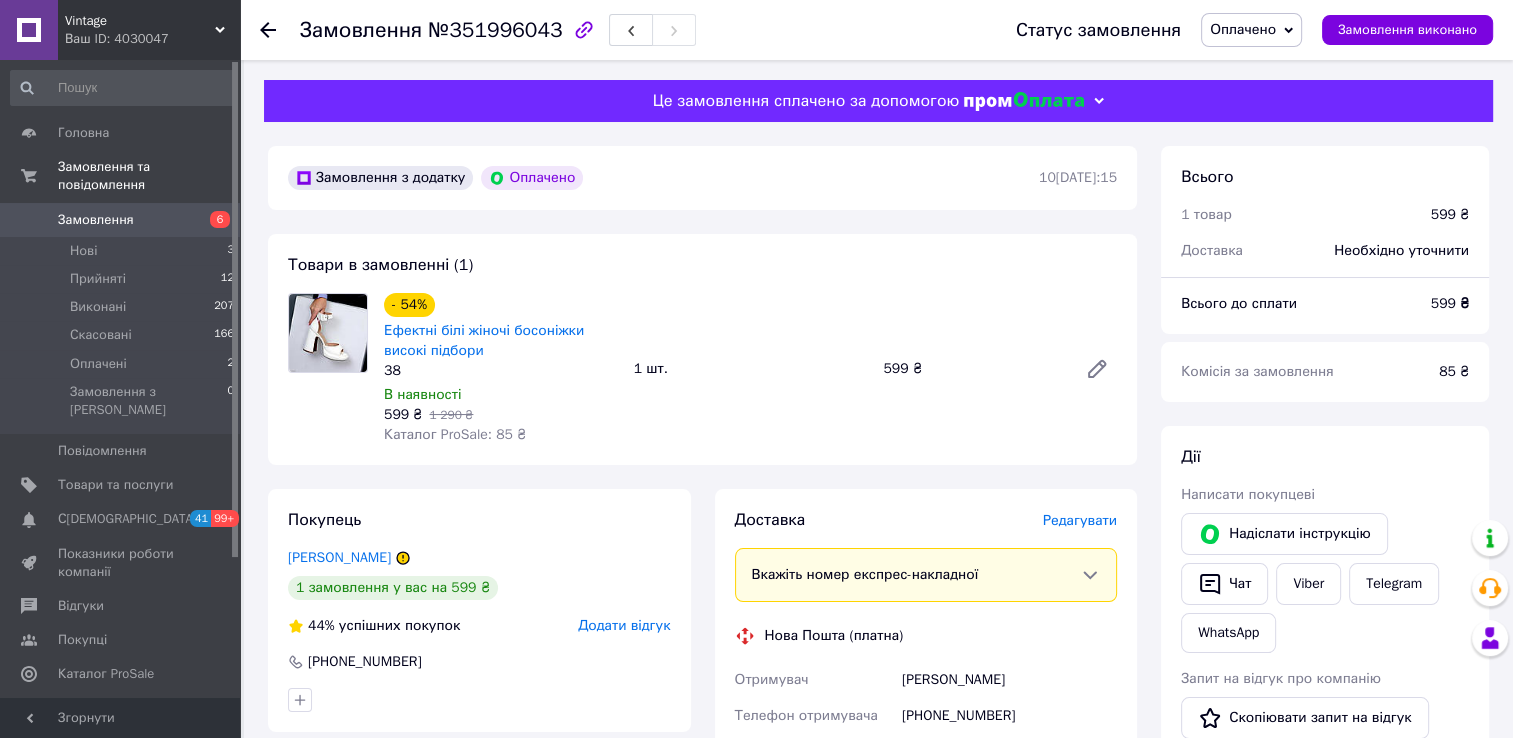 scroll, scrollTop: 469, scrollLeft: 0, axis: vertical 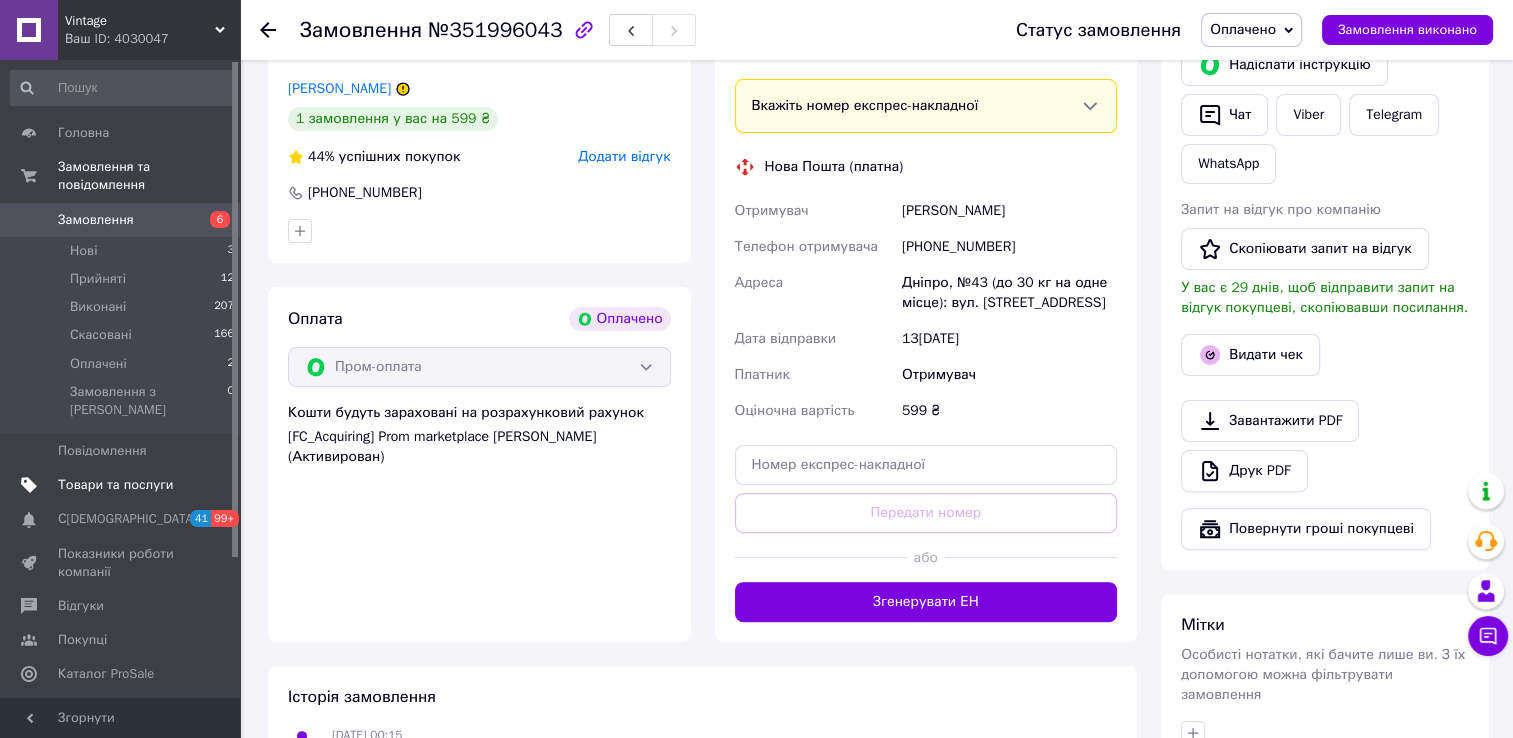 click on "Товари та послуги" at bounding box center (123, 485) 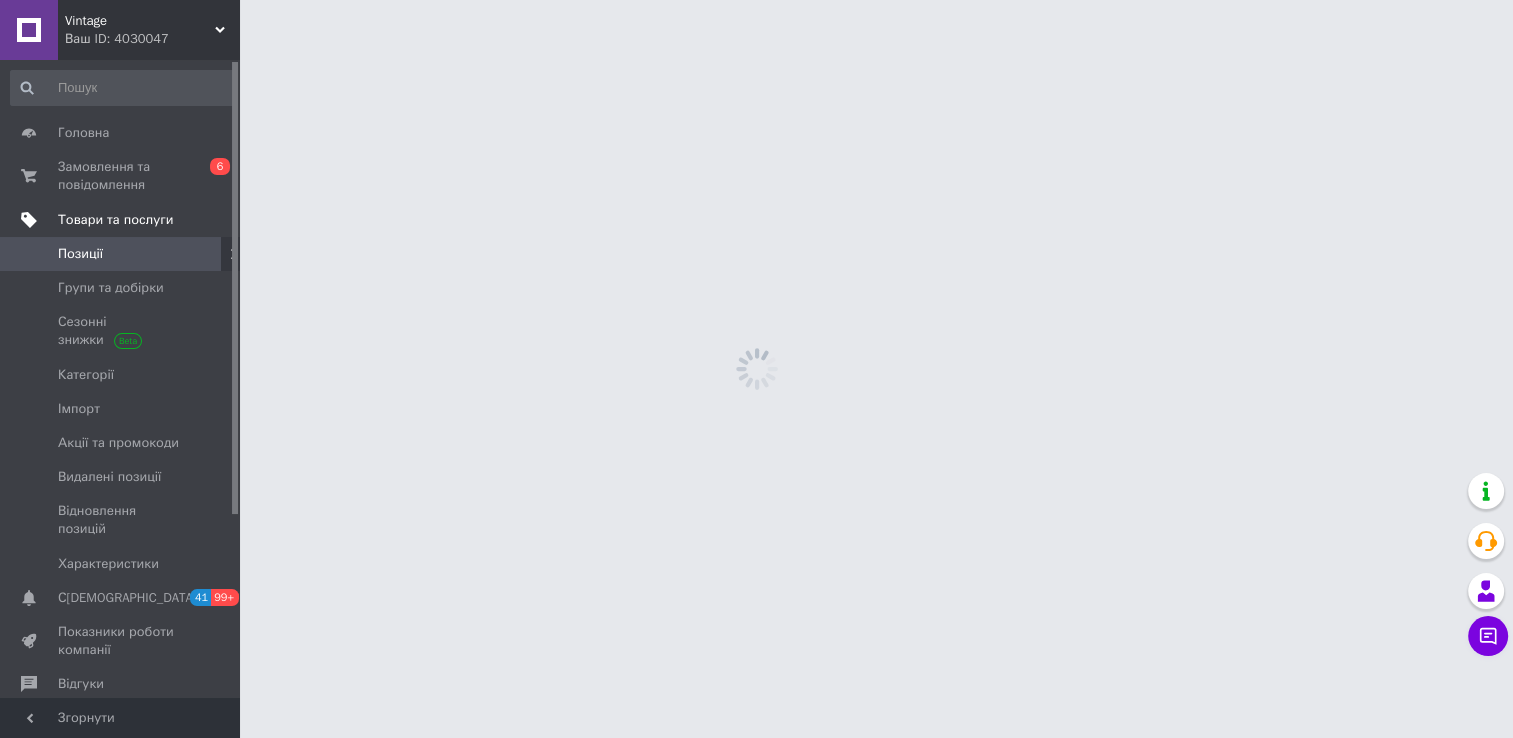 scroll, scrollTop: 0, scrollLeft: 0, axis: both 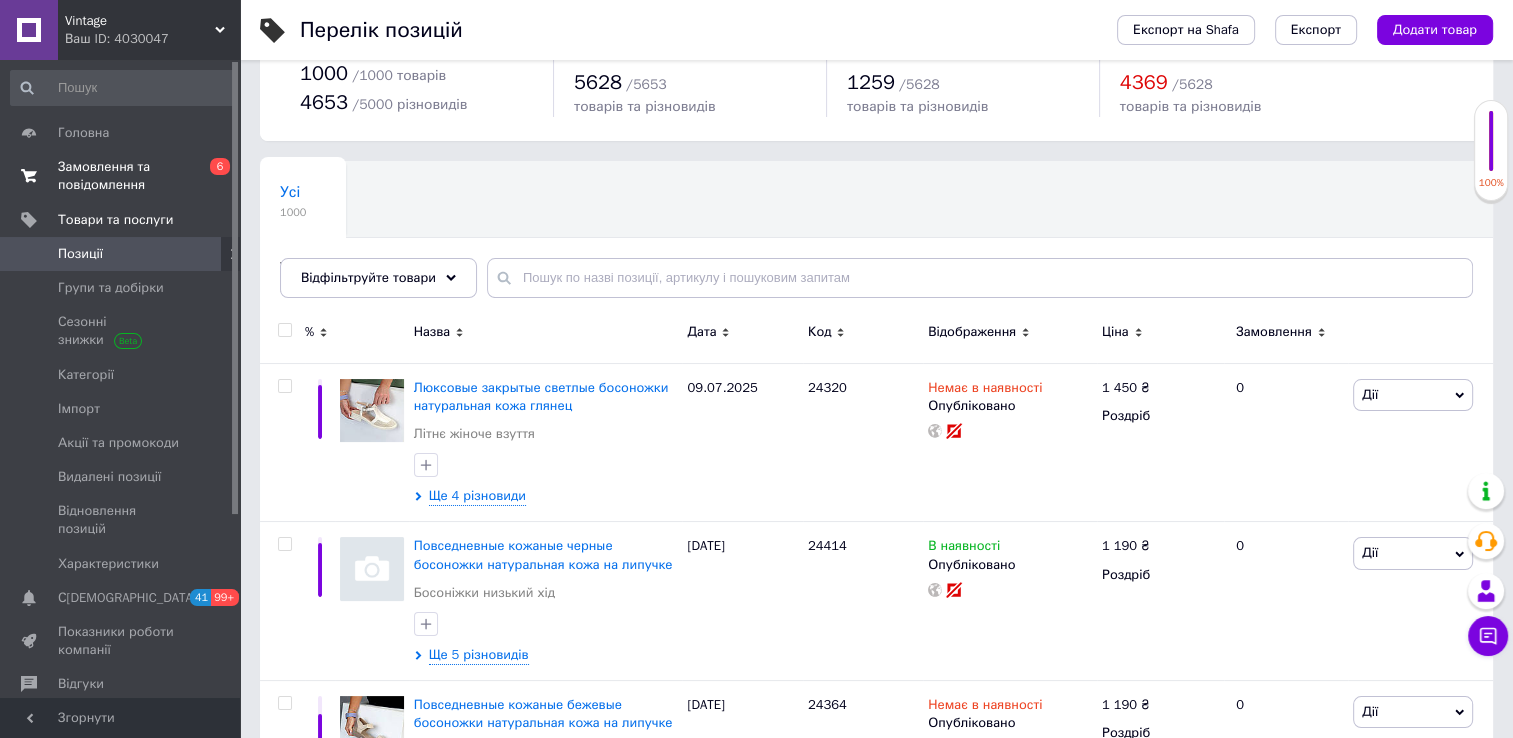click on "Замовлення та повідомлення" at bounding box center (121, 176) 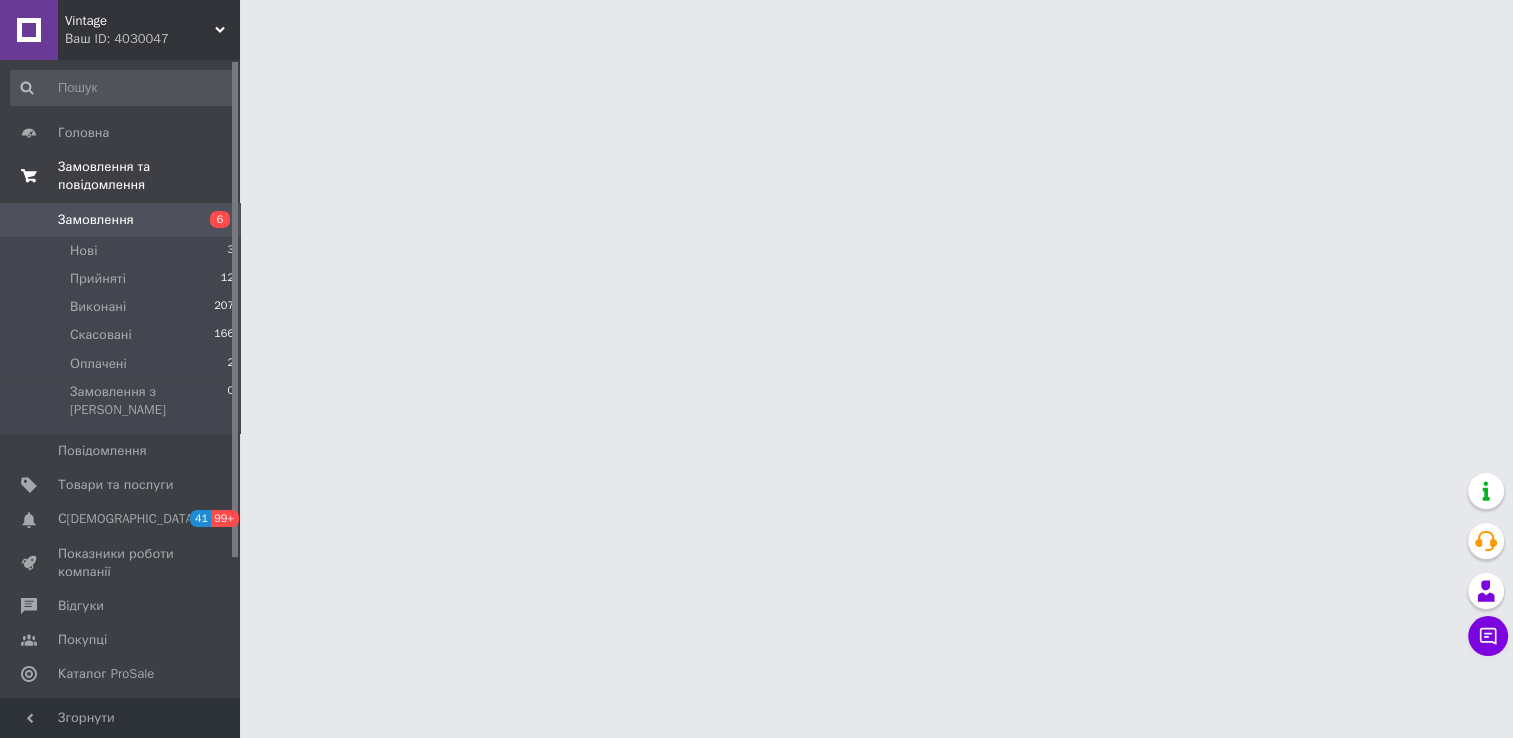 scroll, scrollTop: 0, scrollLeft: 0, axis: both 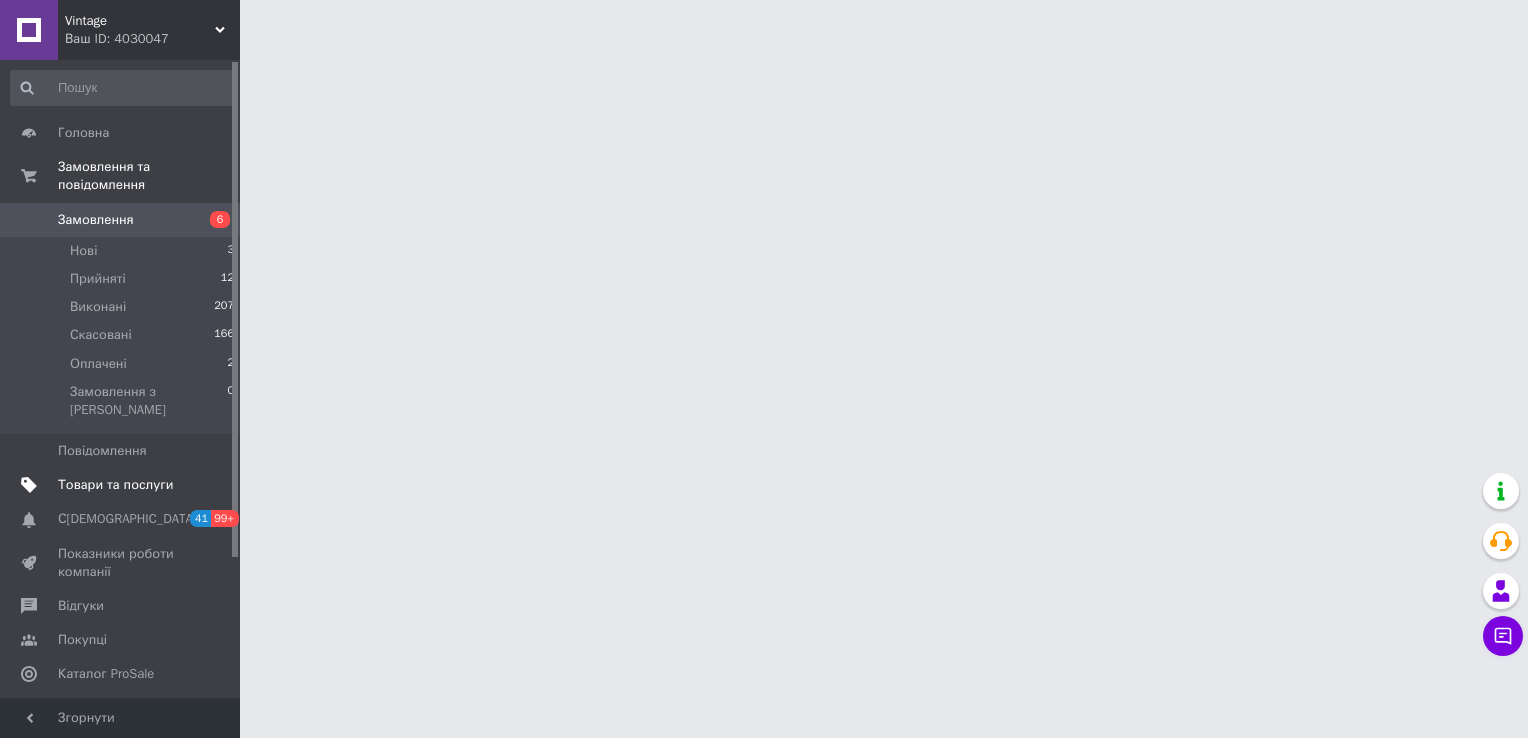 click on "Товари та послуги" at bounding box center (115, 485) 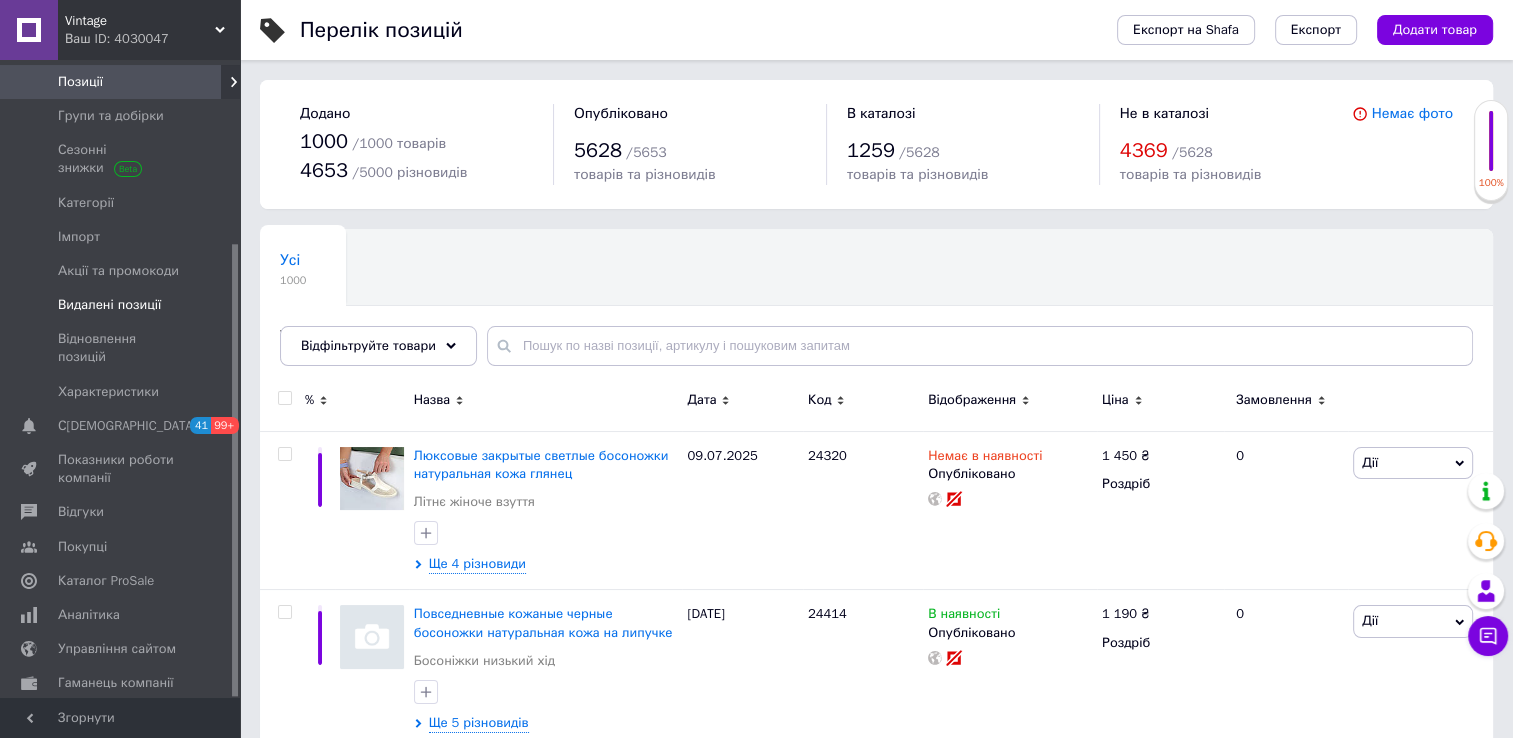 scroll, scrollTop: 258, scrollLeft: 0, axis: vertical 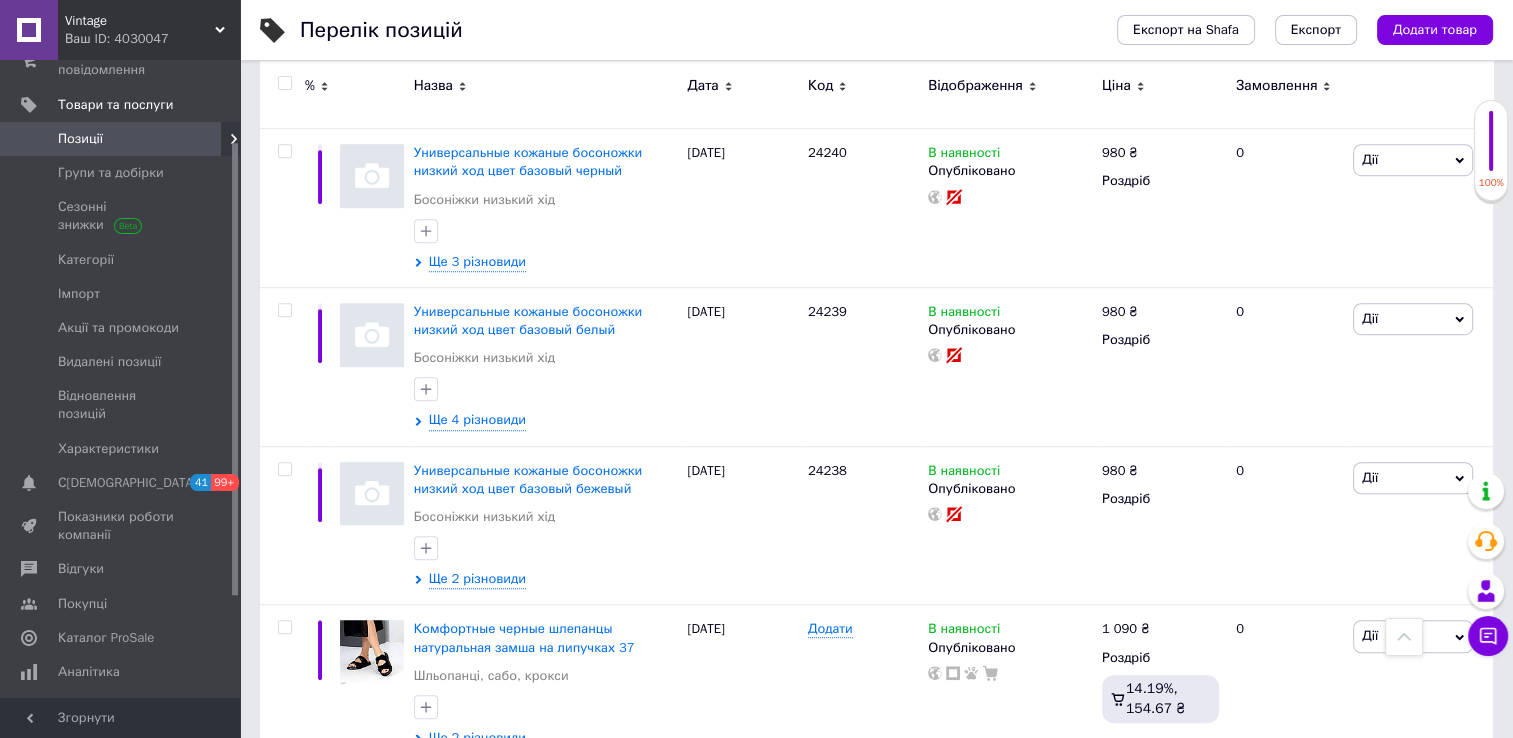 drag, startPoint x: 232, startPoint y: 360, endPoint x: 240, endPoint y: 259, distance: 101.31634 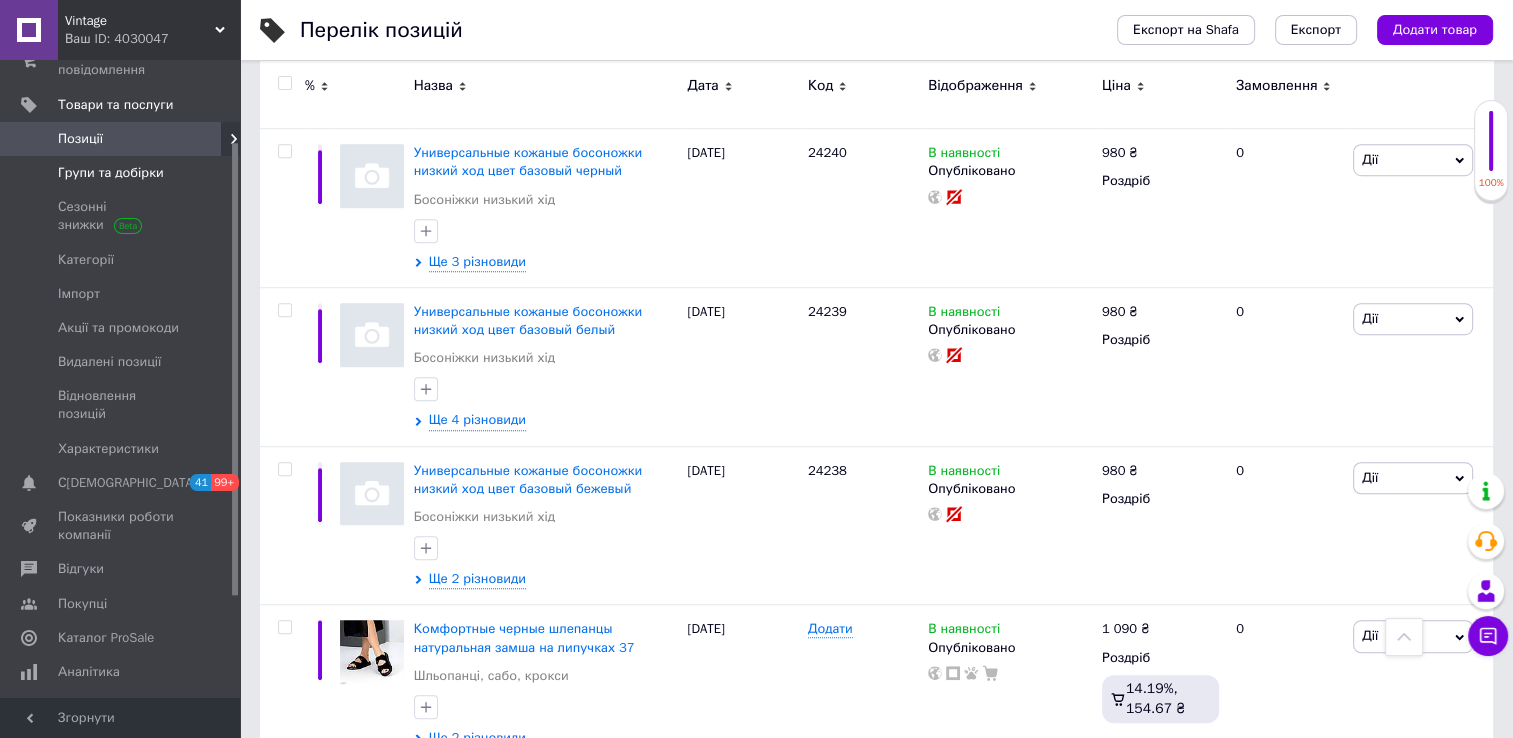 click on "Групи та добірки" at bounding box center (111, 173) 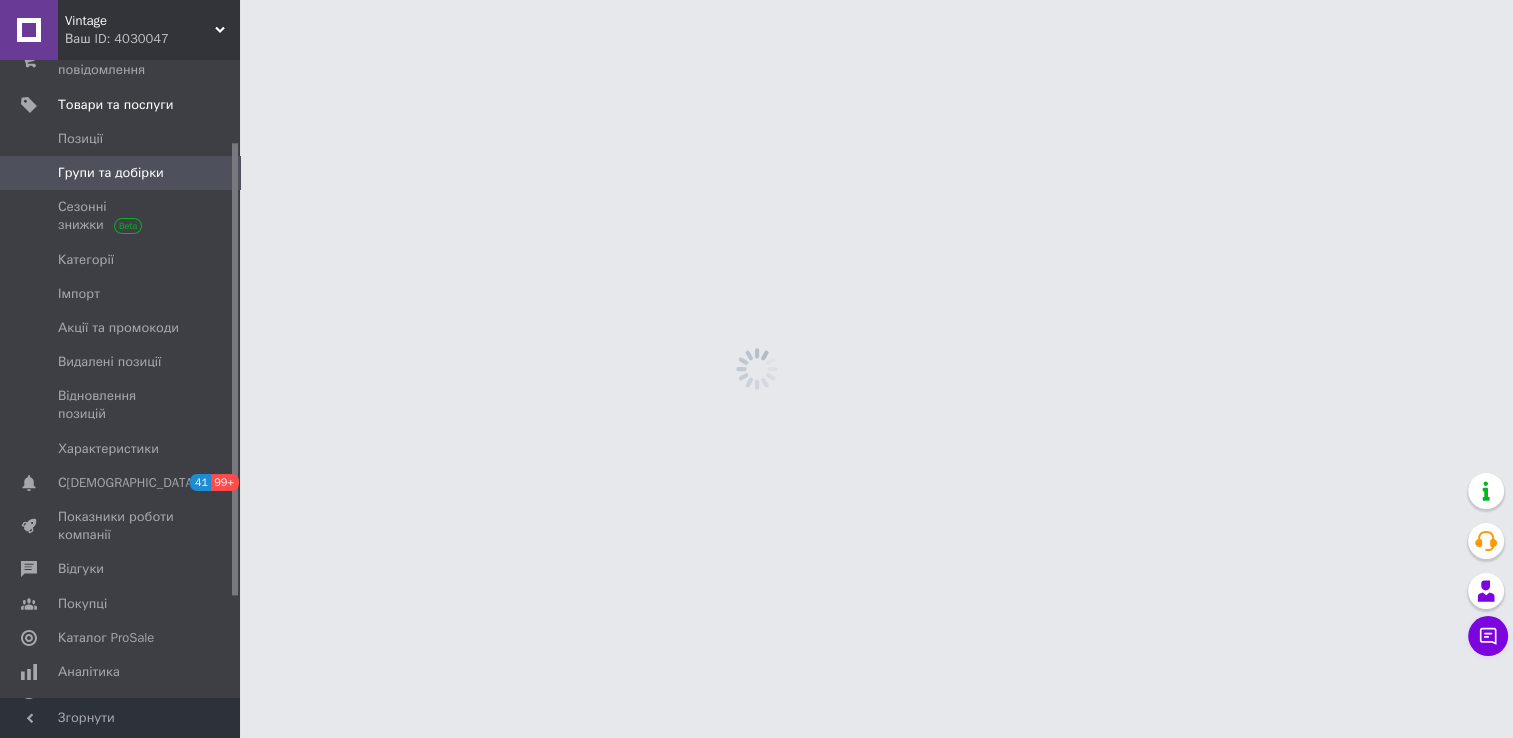scroll, scrollTop: 0, scrollLeft: 0, axis: both 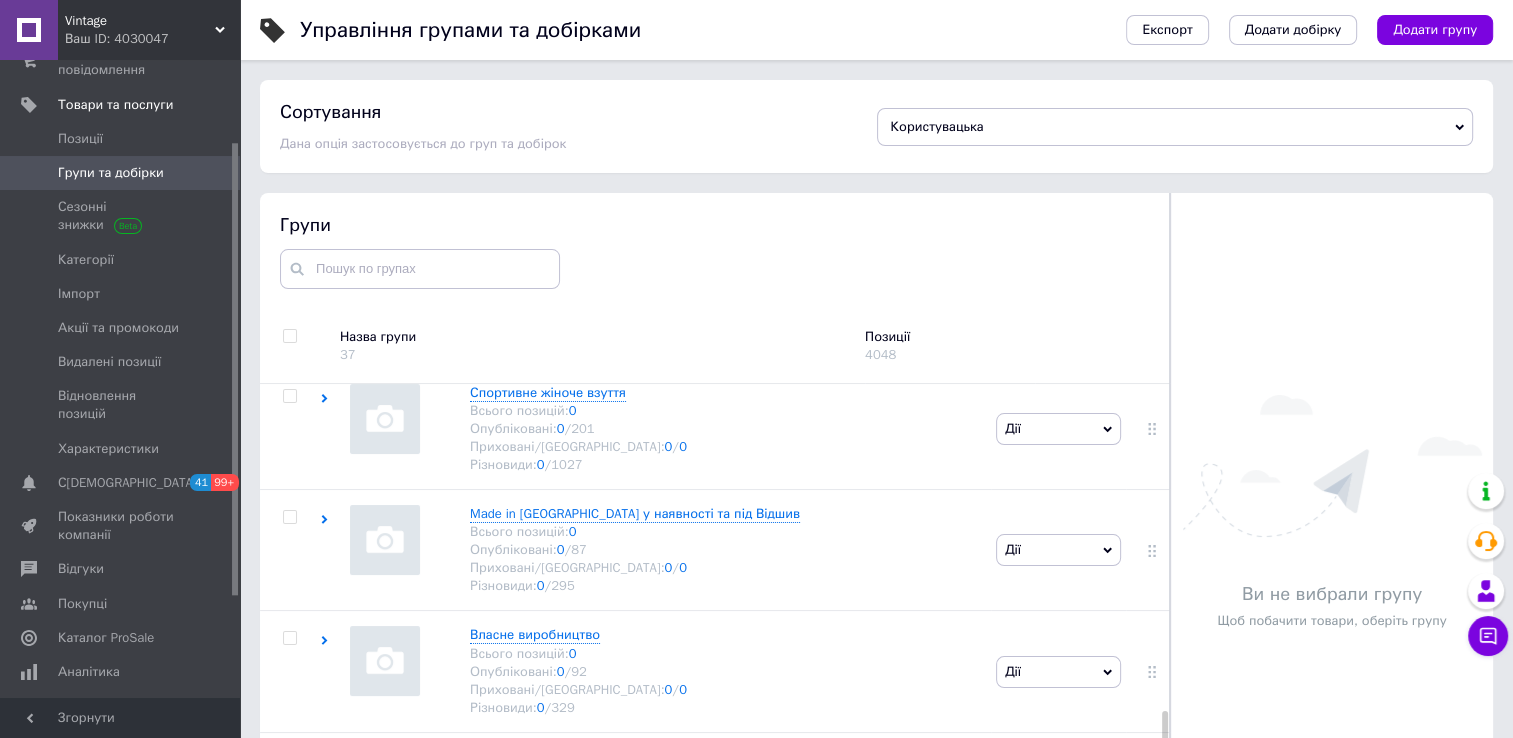 drag, startPoint x: 1163, startPoint y: 398, endPoint x: 1192, endPoint y: 789, distance: 392.07397 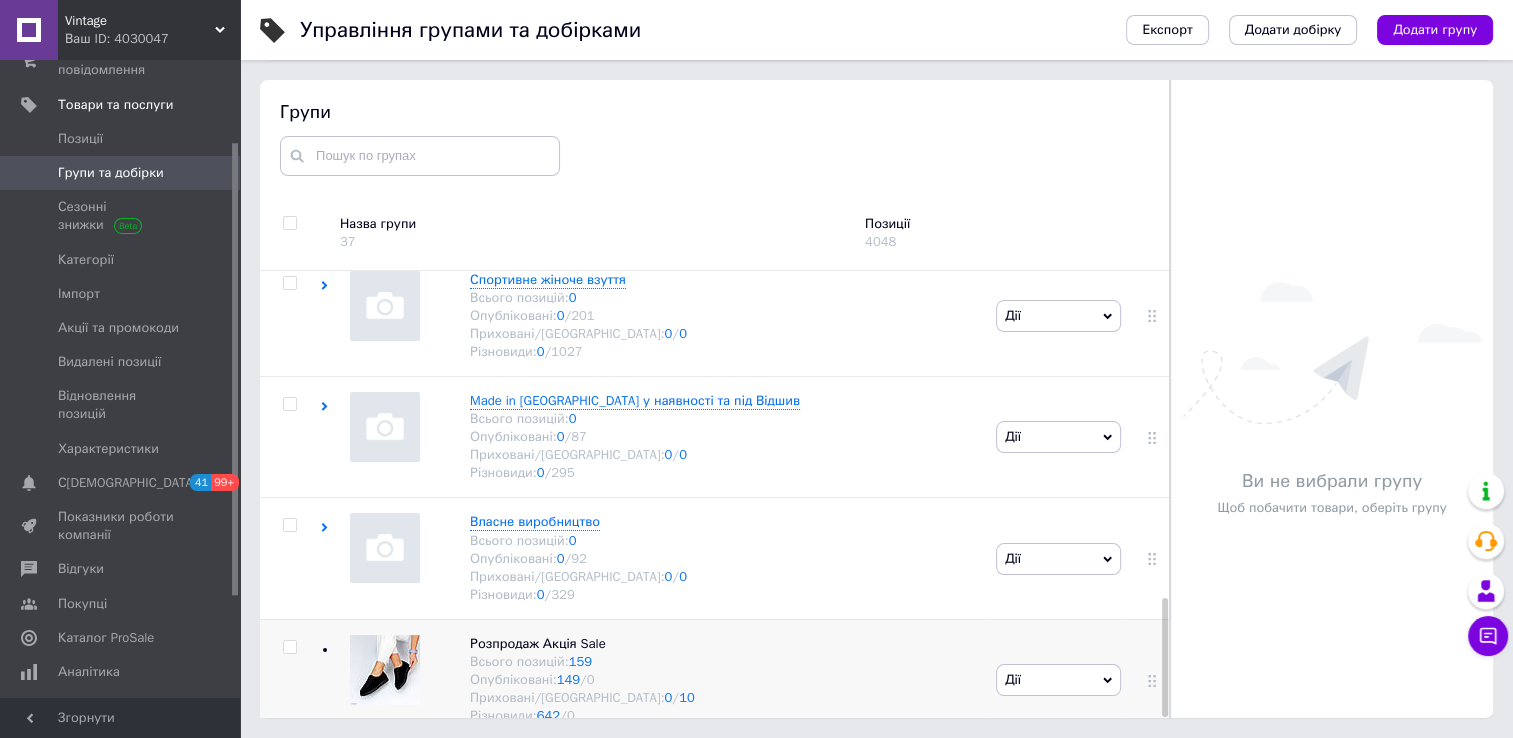 click on "Дії" at bounding box center [1058, 680] 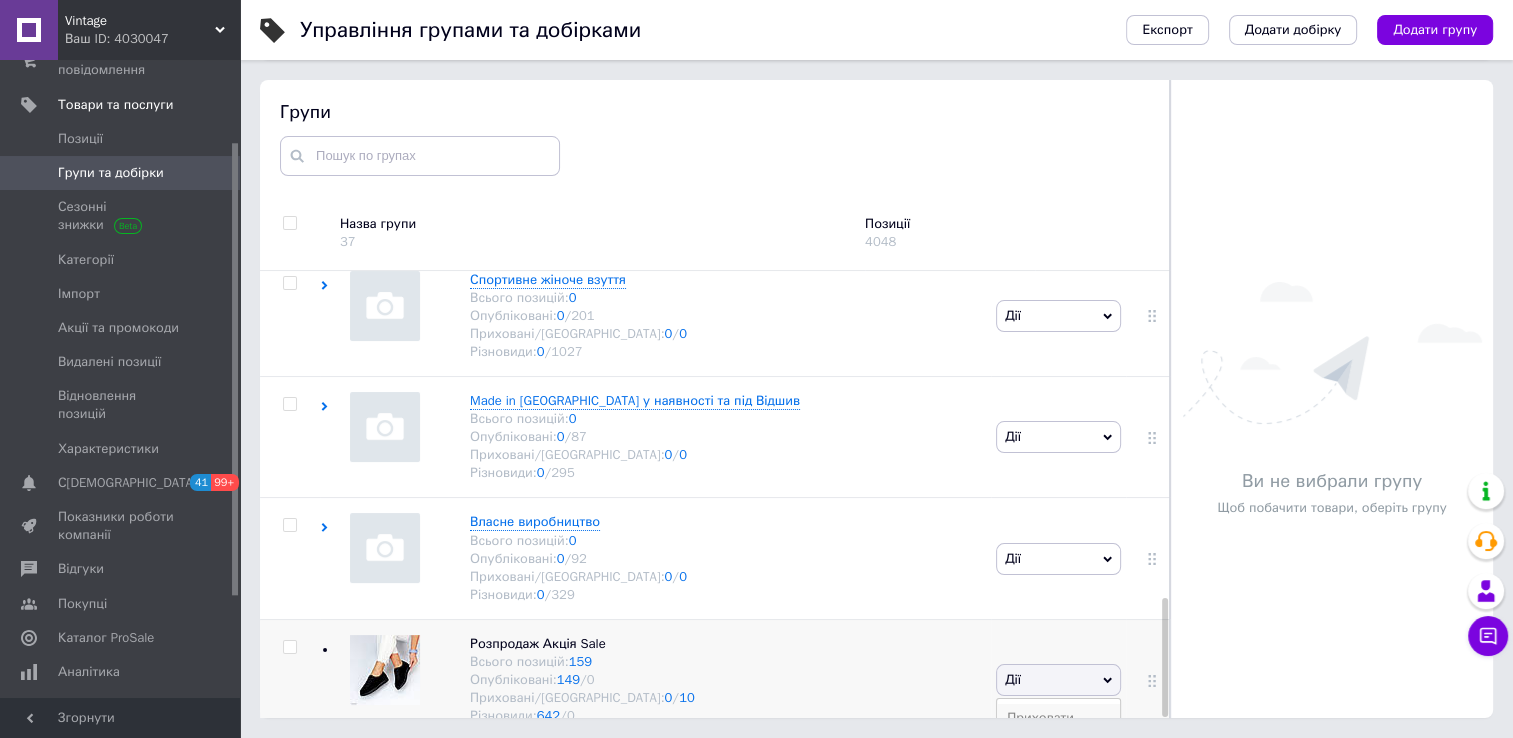 click on "Приховати групу" at bounding box center [1058, 727] 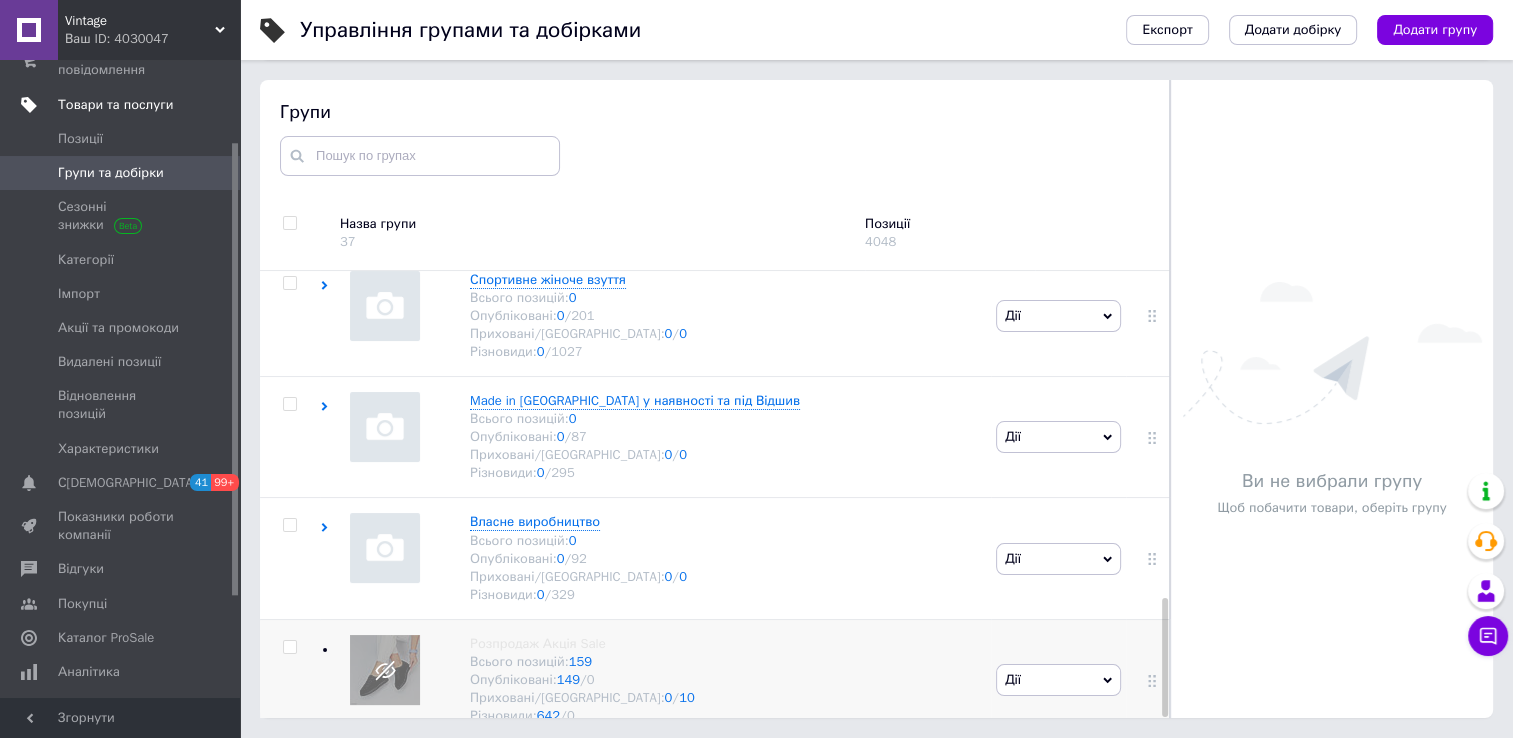click on "Товари та послуги" at bounding box center [115, 105] 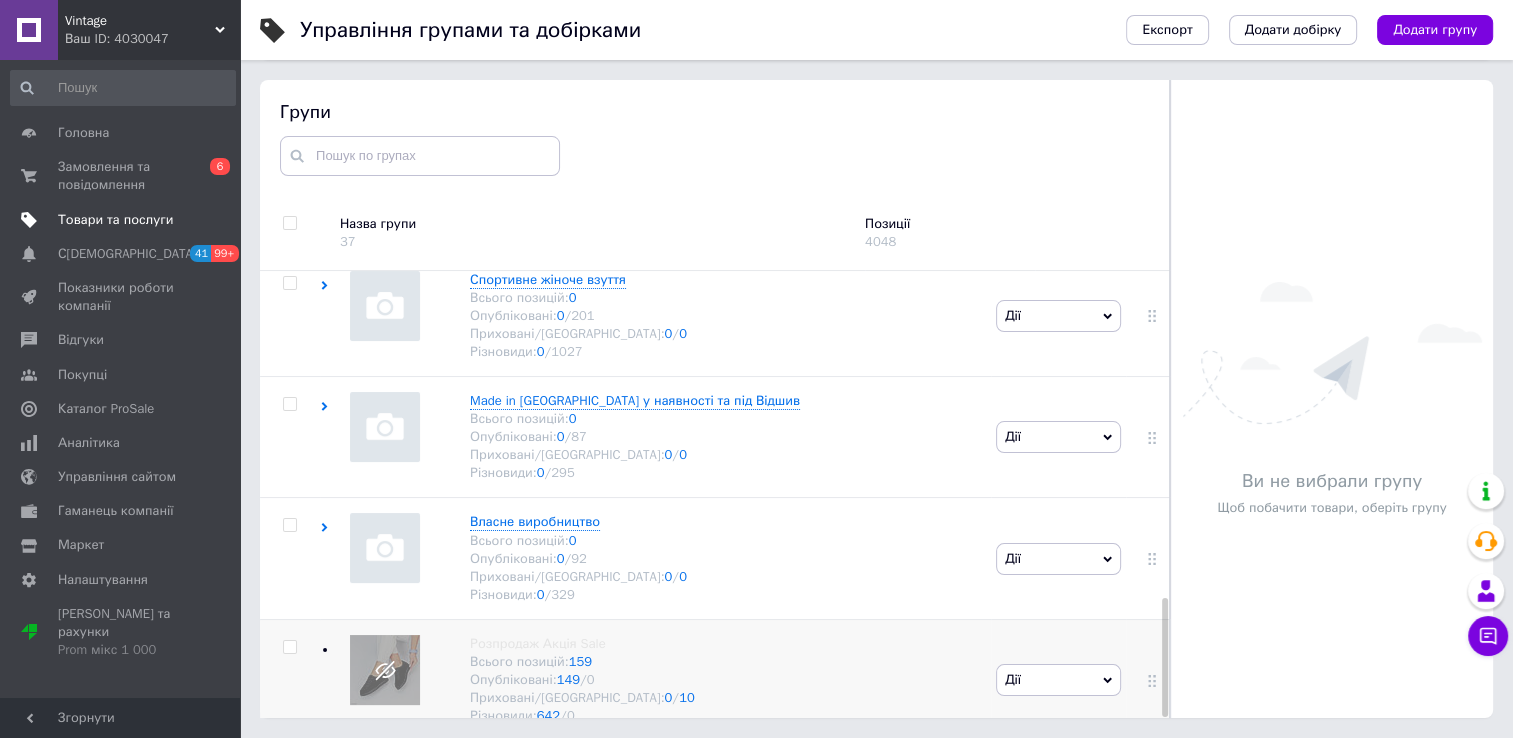 scroll, scrollTop: 0, scrollLeft: 0, axis: both 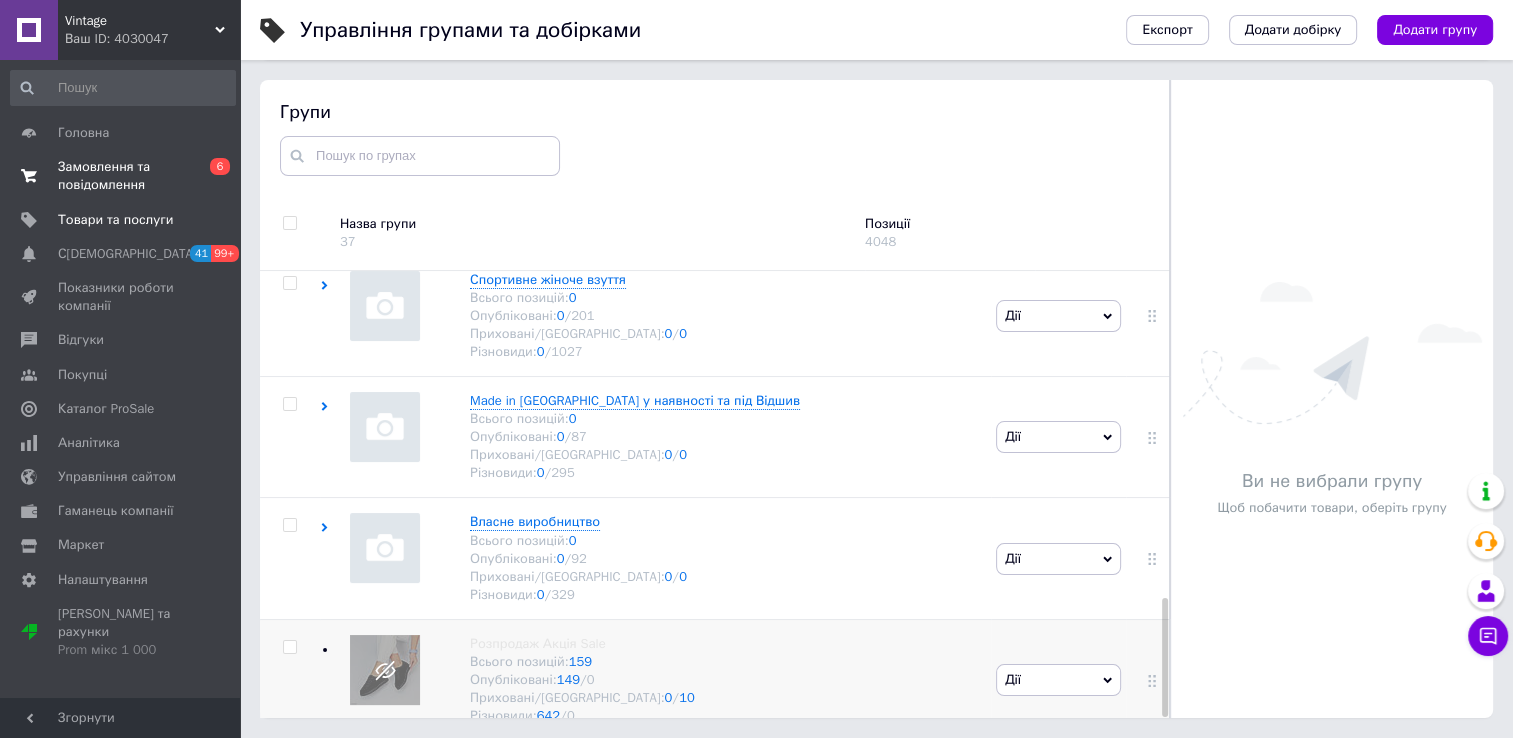 click on "Замовлення та повідомлення" at bounding box center (121, 176) 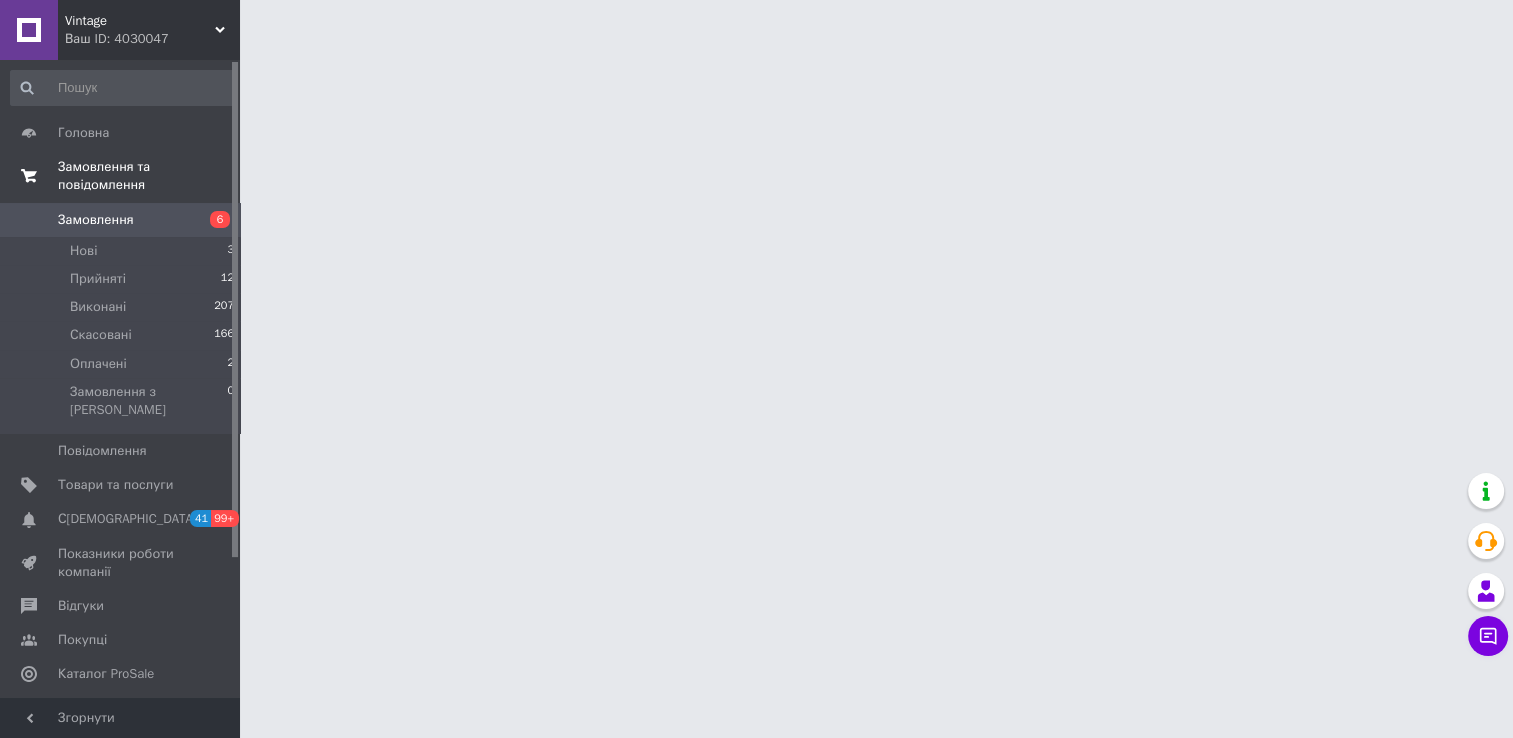 scroll, scrollTop: 0, scrollLeft: 0, axis: both 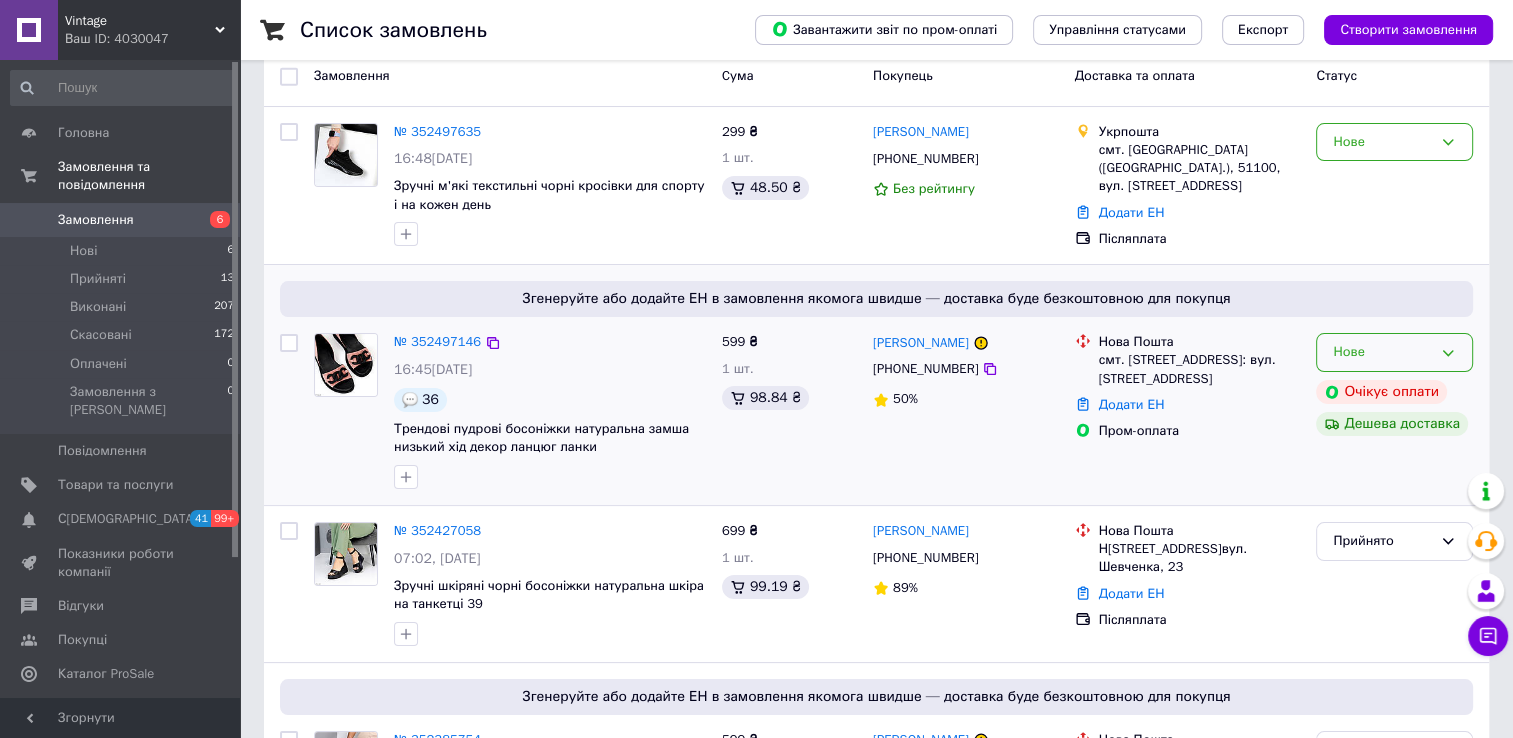 click on "Нове" at bounding box center [1382, 352] 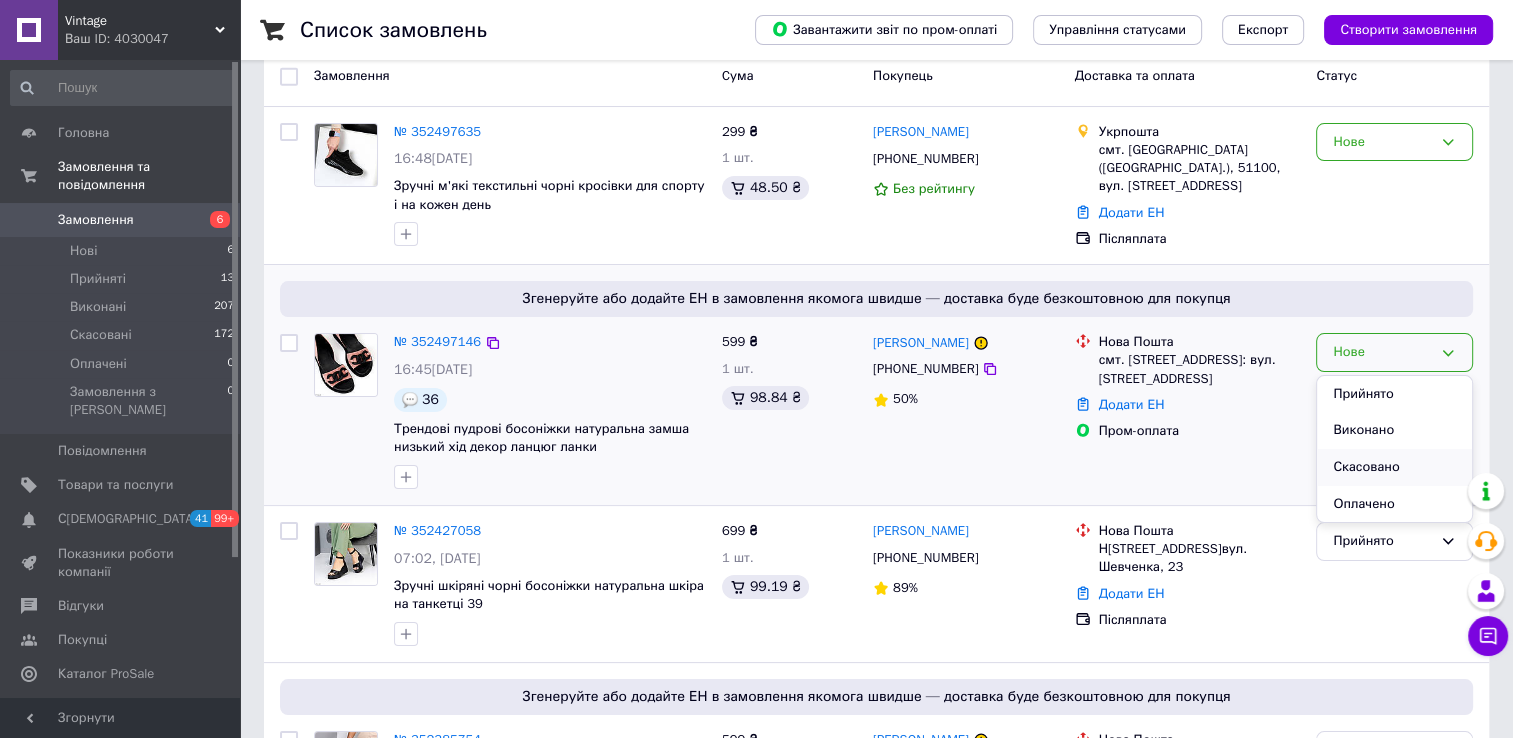 click on "Скасовано" at bounding box center (1394, 467) 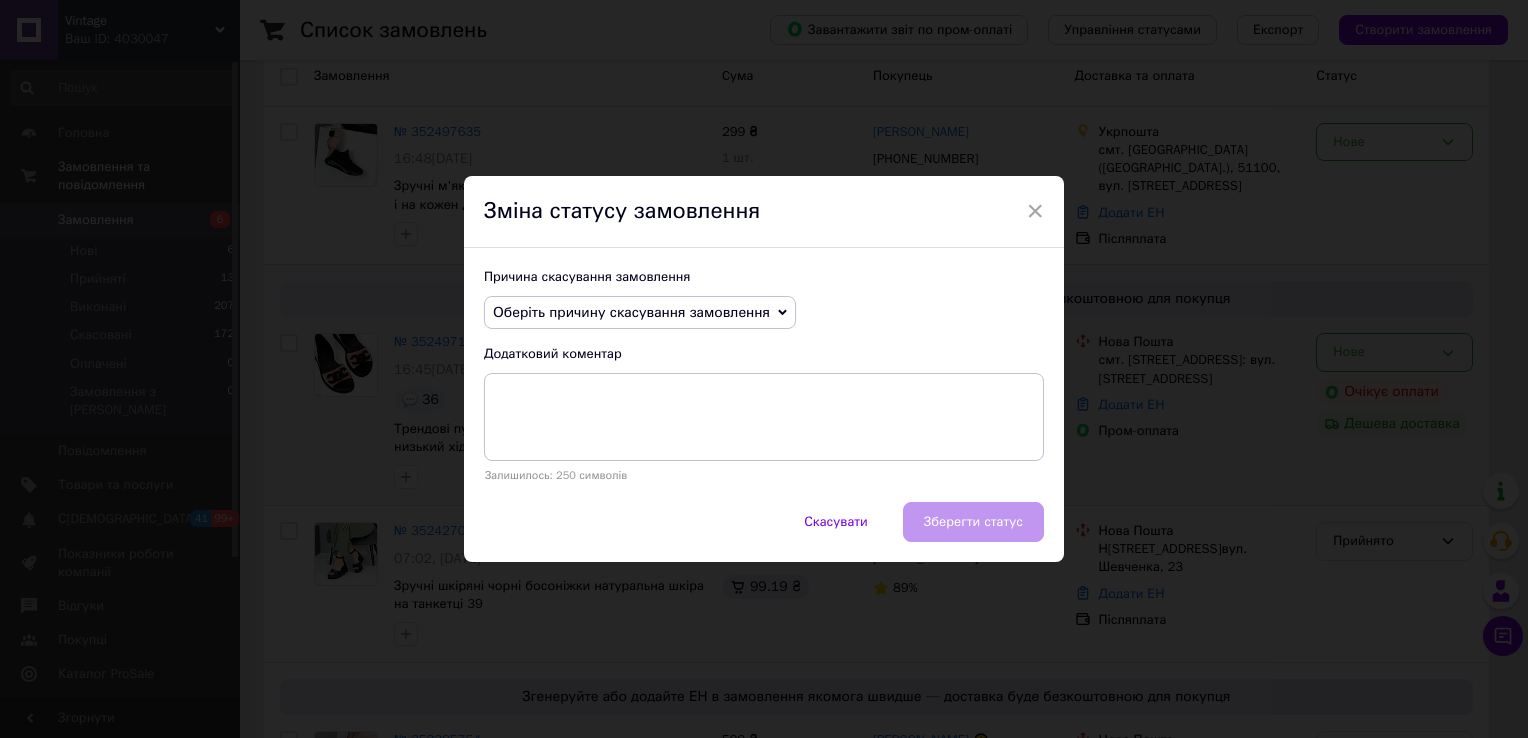 click on "Оберіть причину скасування замовлення" at bounding box center (640, 313) 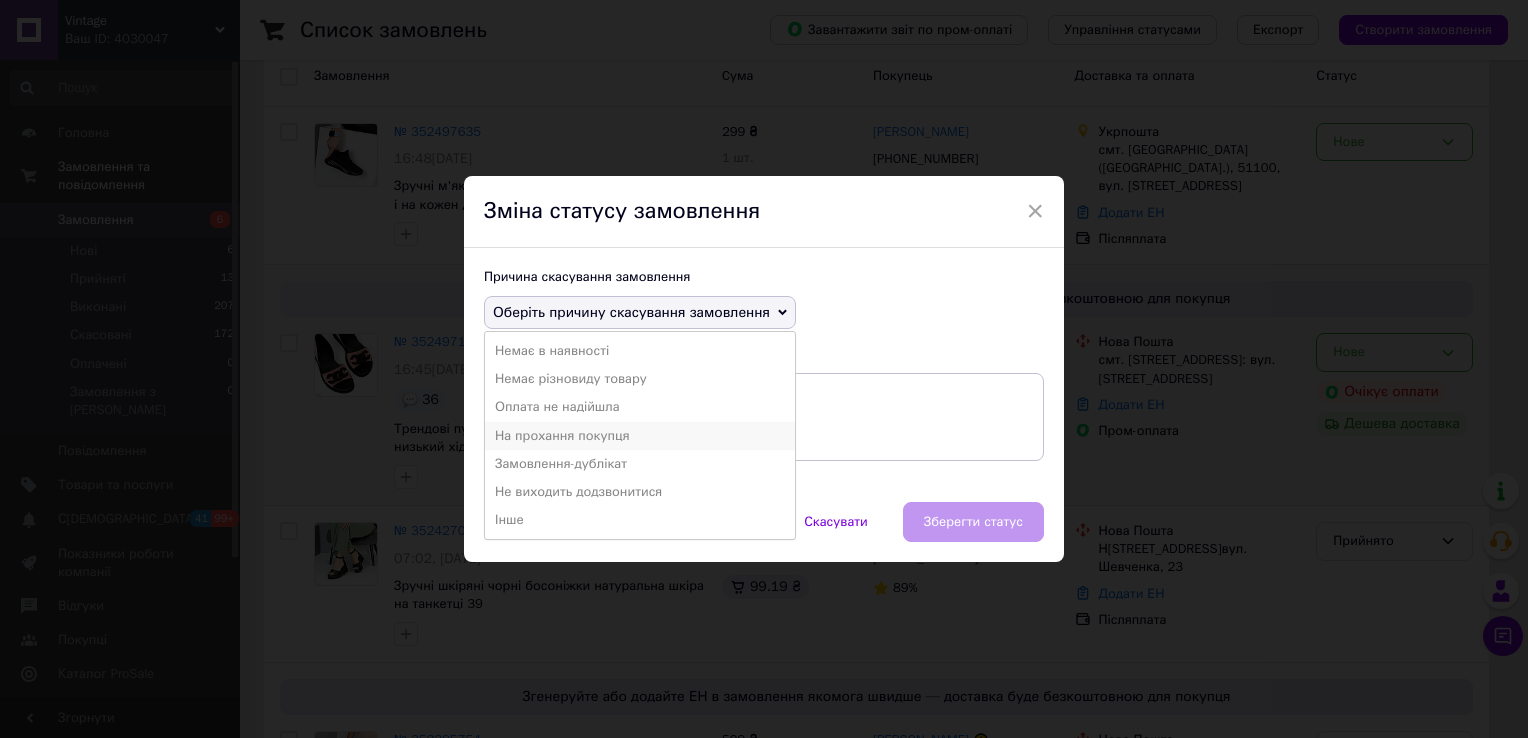 click on "На прохання покупця" at bounding box center [640, 436] 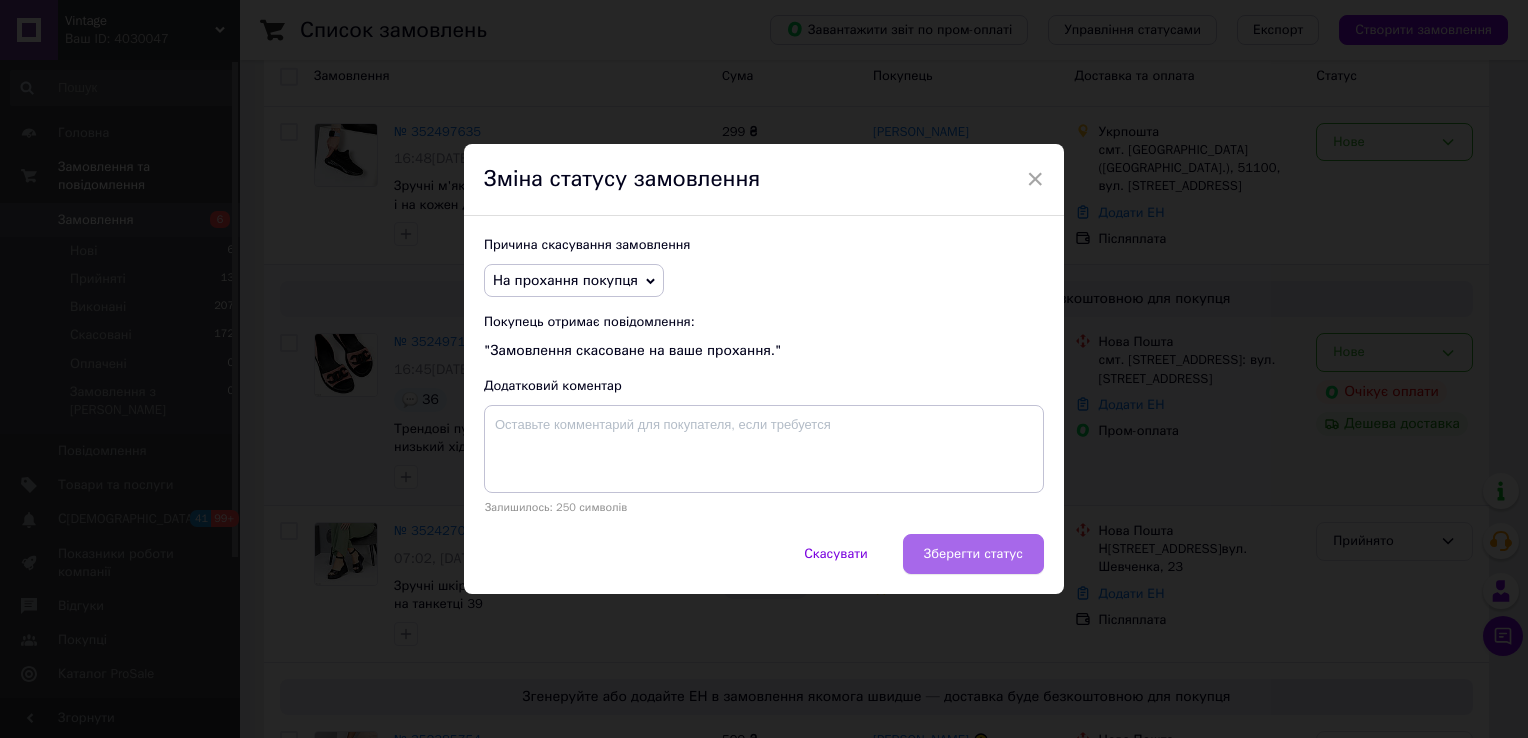 click on "Зберегти статус" at bounding box center [973, 554] 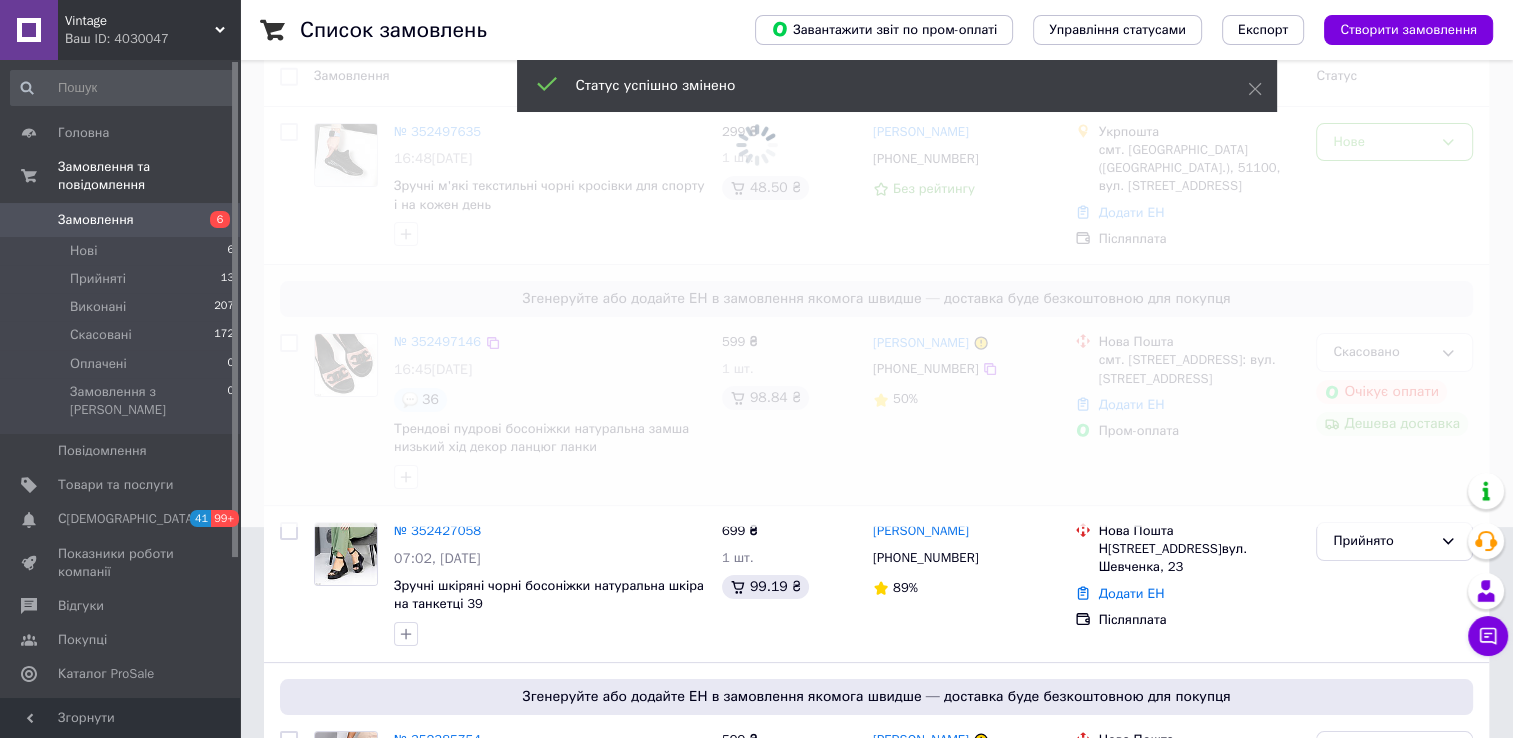 click at bounding box center [756, 158] 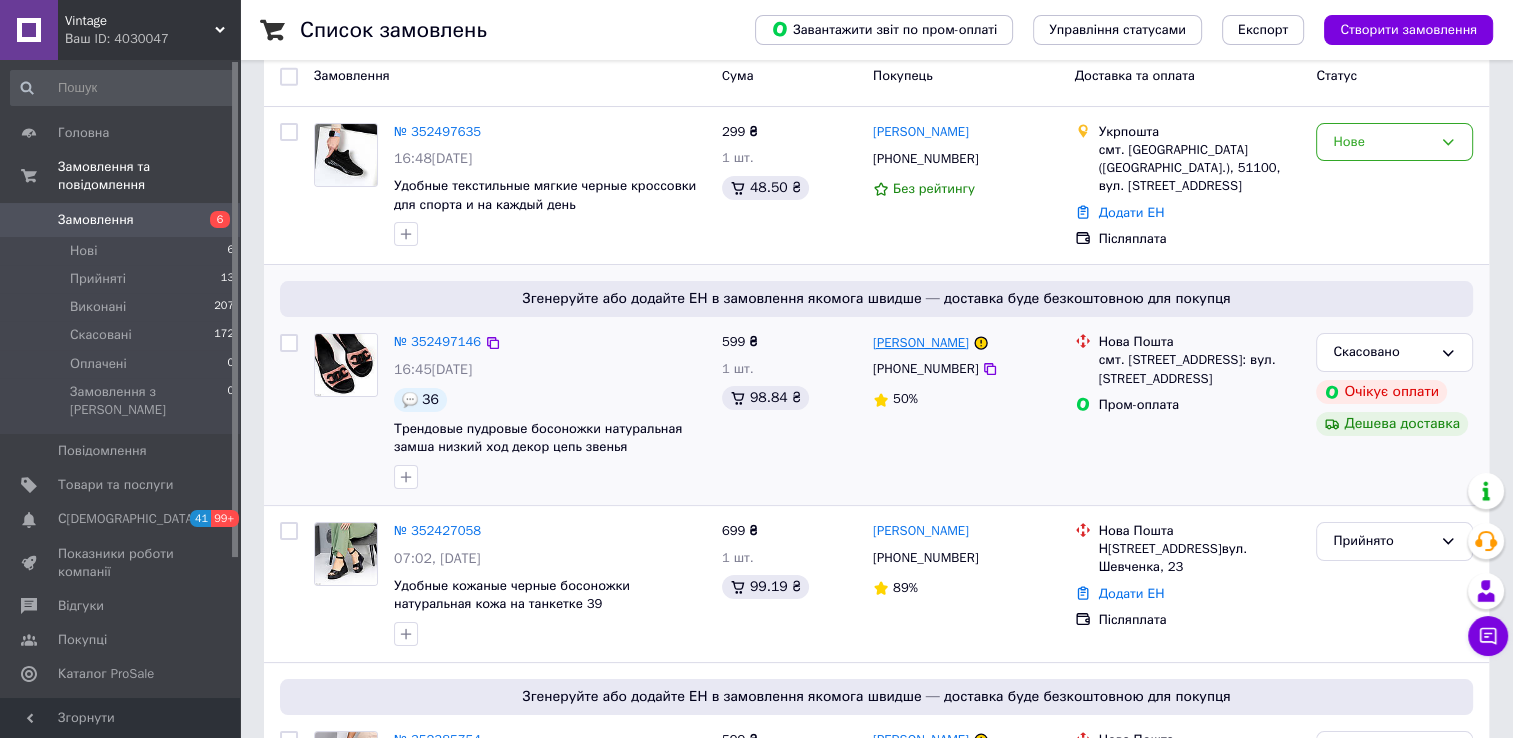 click on "[PERSON_NAME]" at bounding box center [921, 343] 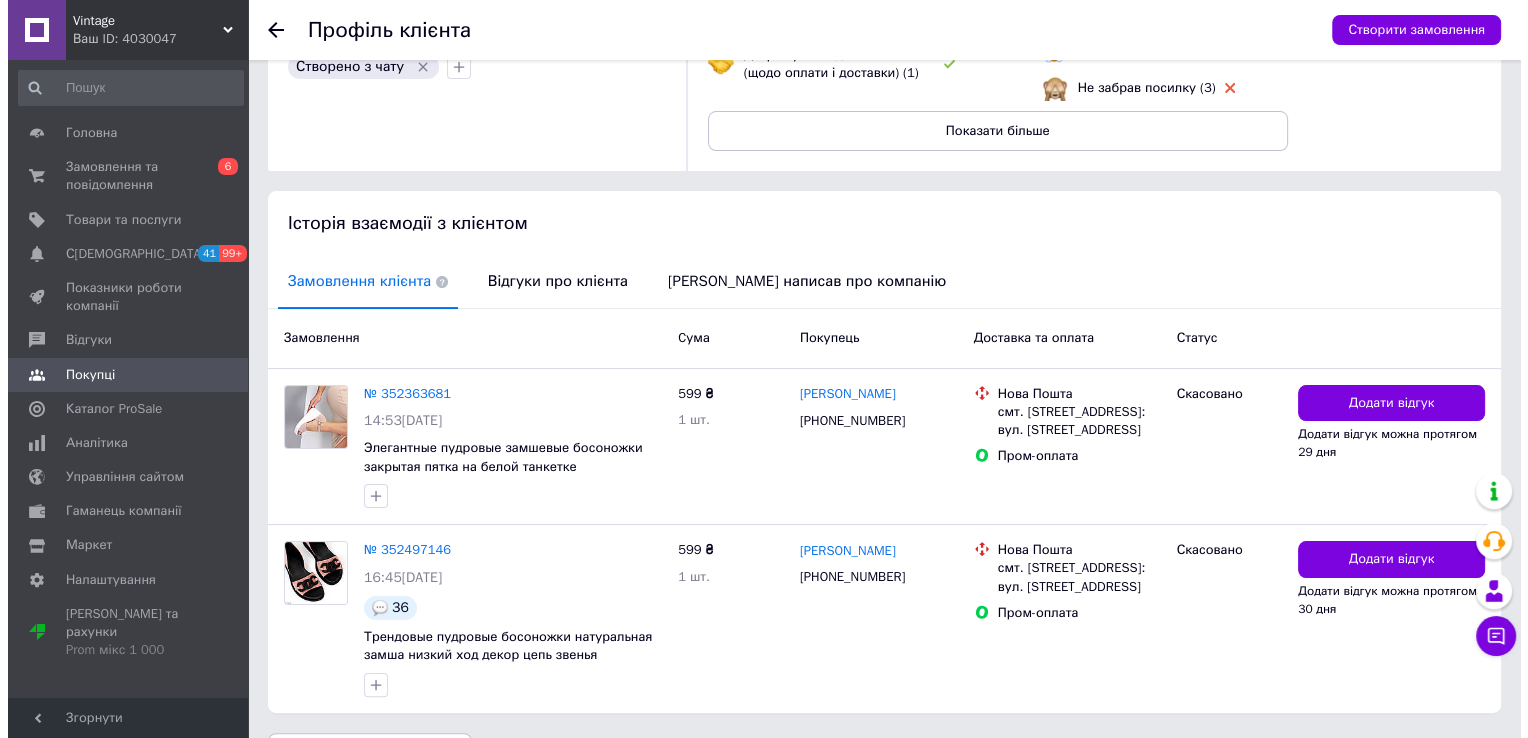 scroll, scrollTop: 263, scrollLeft: 0, axis: vertical 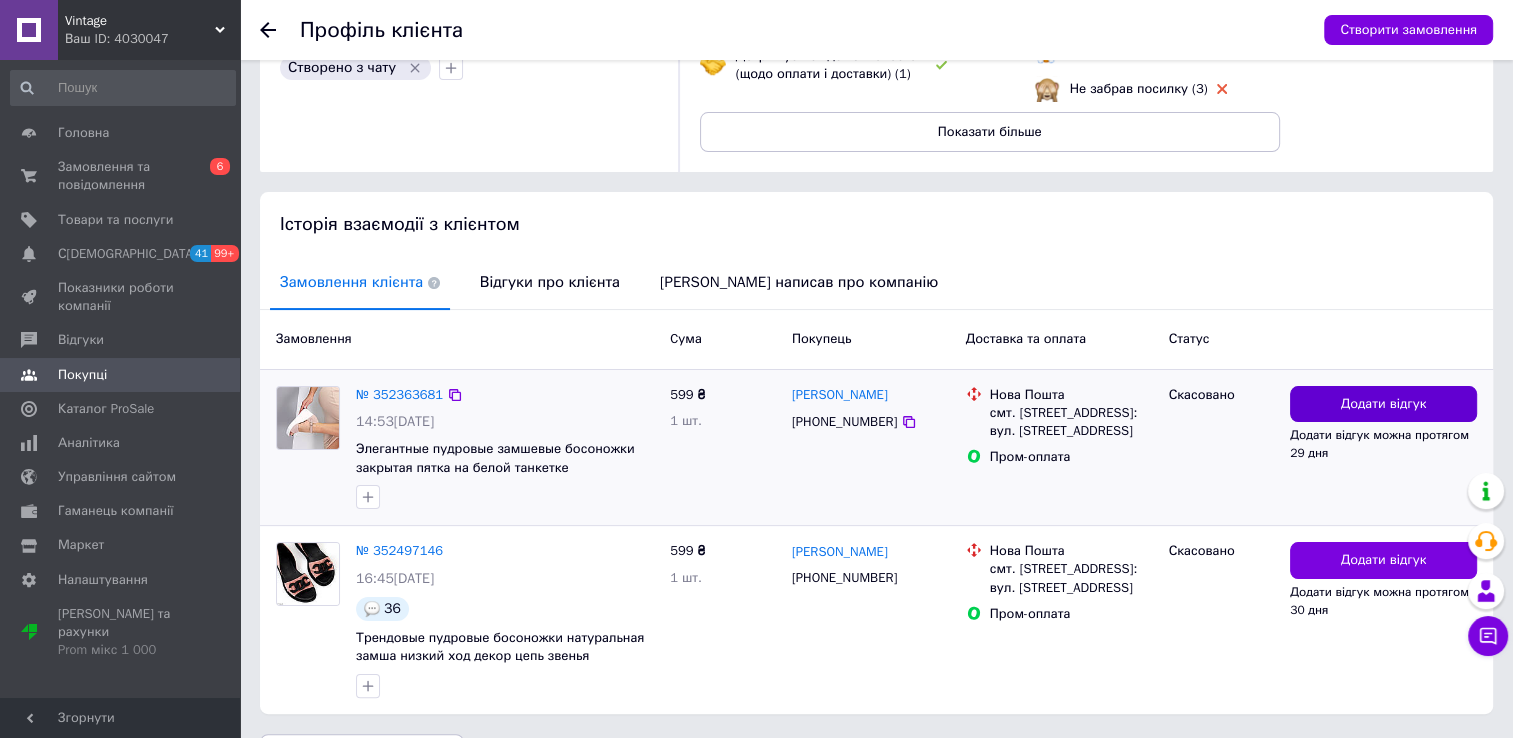 drag, startPoint x: 1408, startPoint y: 381, endPoint x: 1403, endPoint y: 396, distance: 15.811388 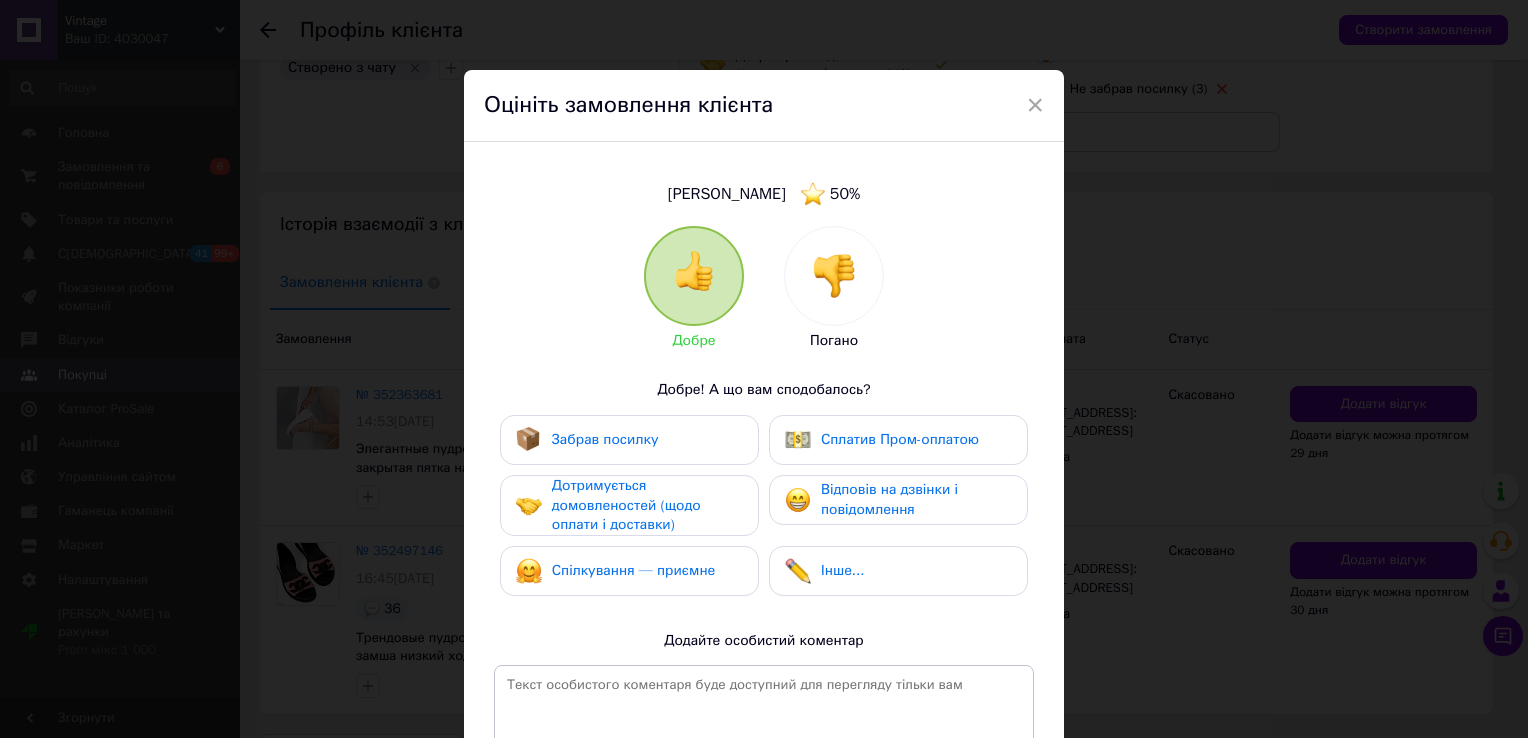 click at bounding box center (834, 276) 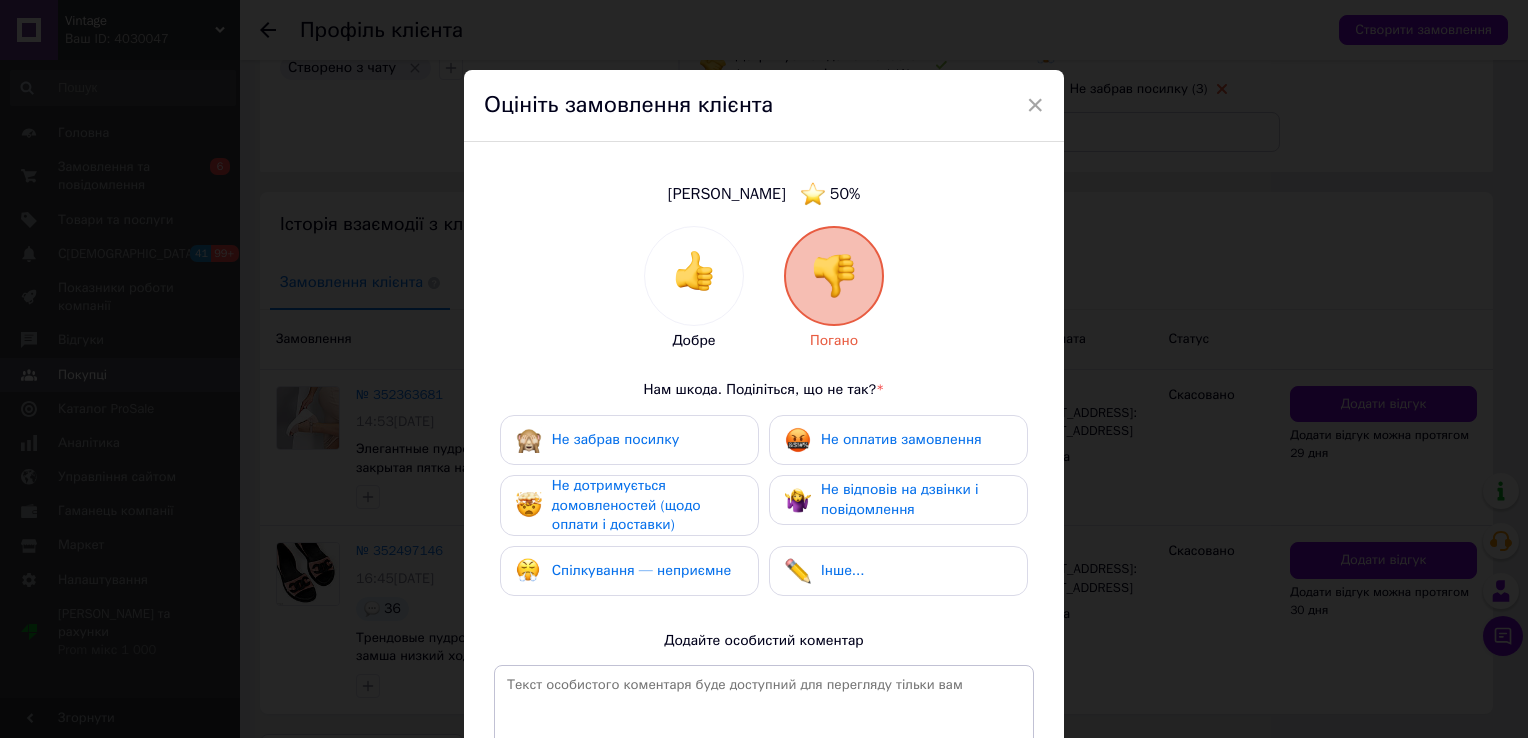 click on "Спілкування — неприємне" at bounding box center (629, 571) 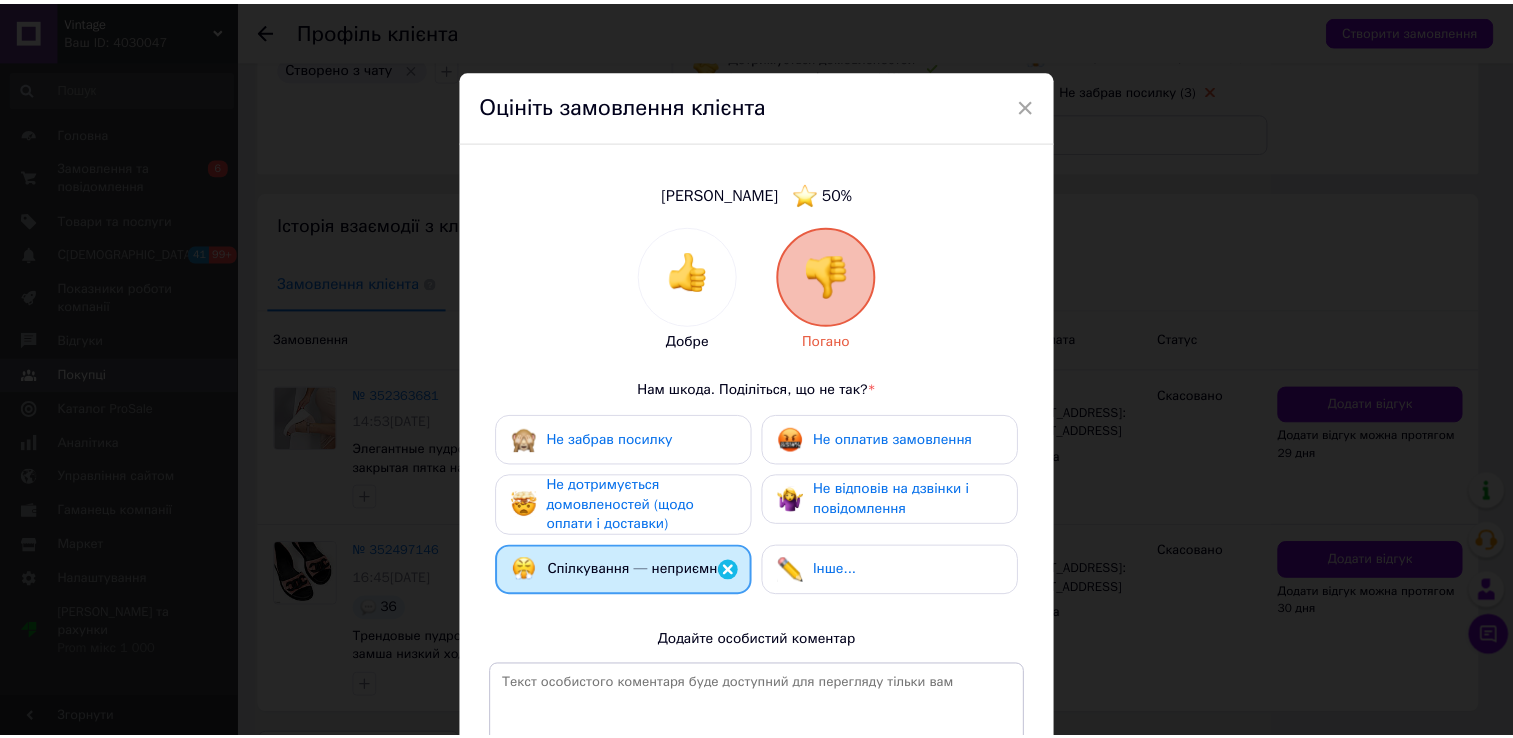 scroll, scrollTop: 258, scrollLeft: 0, axis: vertical 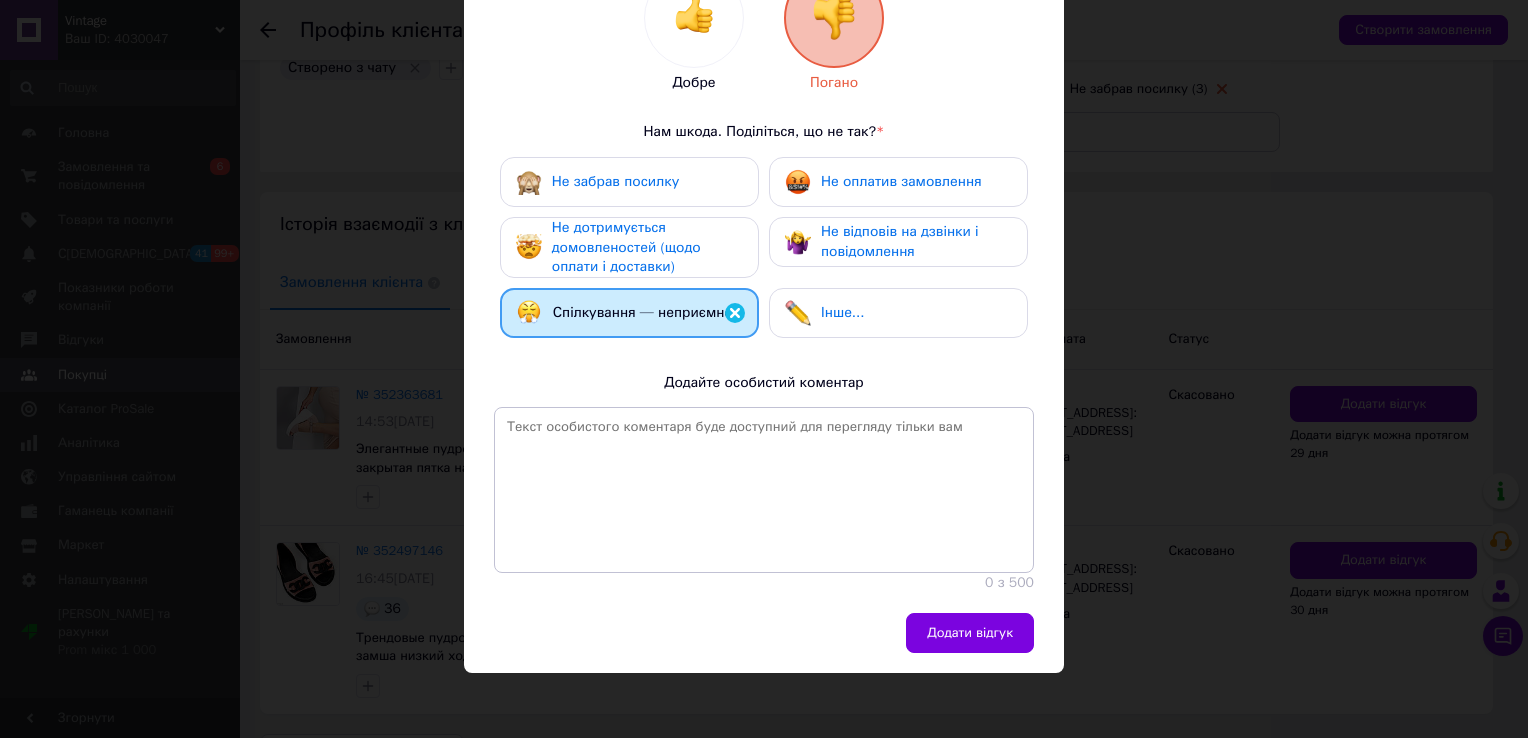 click on "Не дотримується домовленостей (щодо оплати і доставки)" at bounding box center [626, 247] 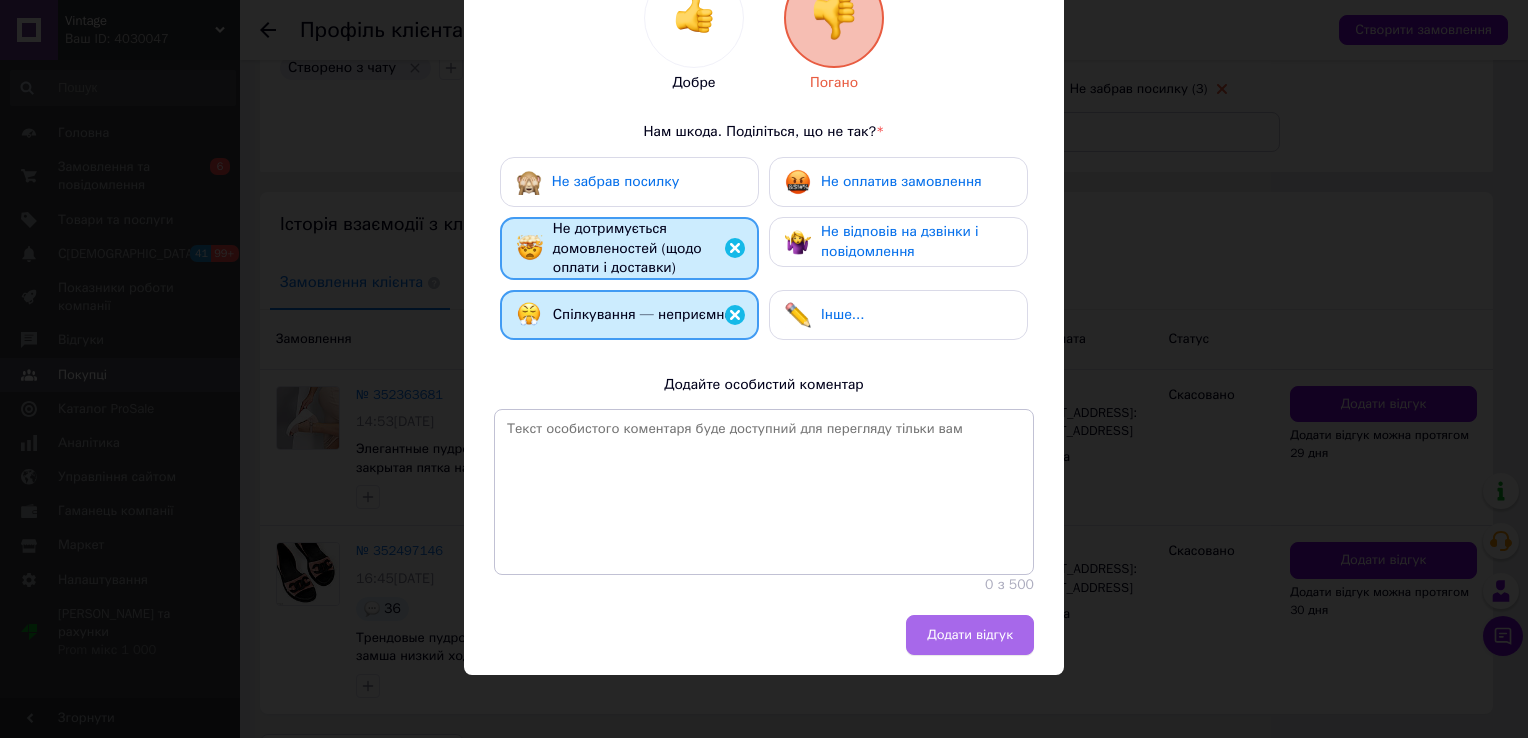 click on "Додати відгук" at bounding box center (970, 635) 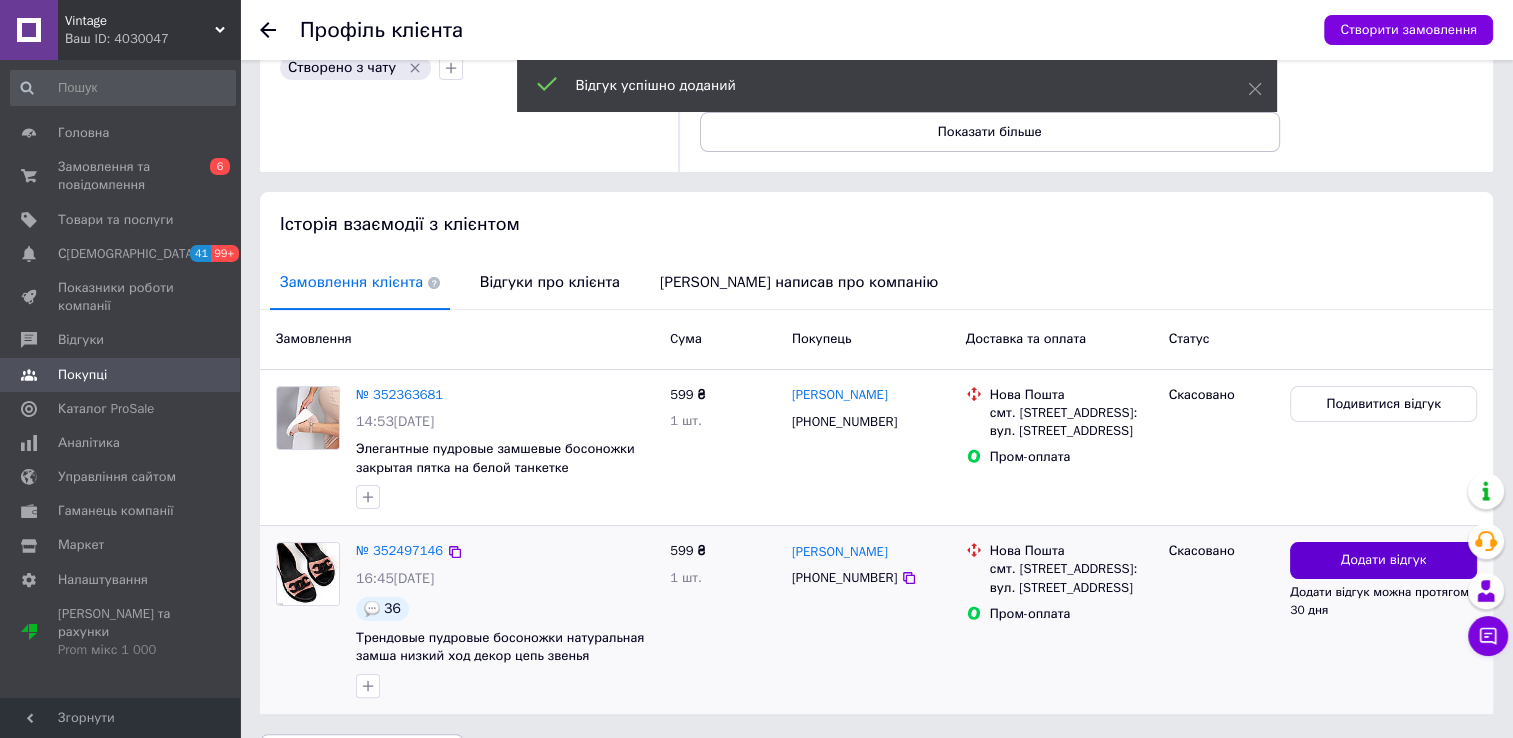 click on "Додати відгук" at bounding box center (1383, 560) 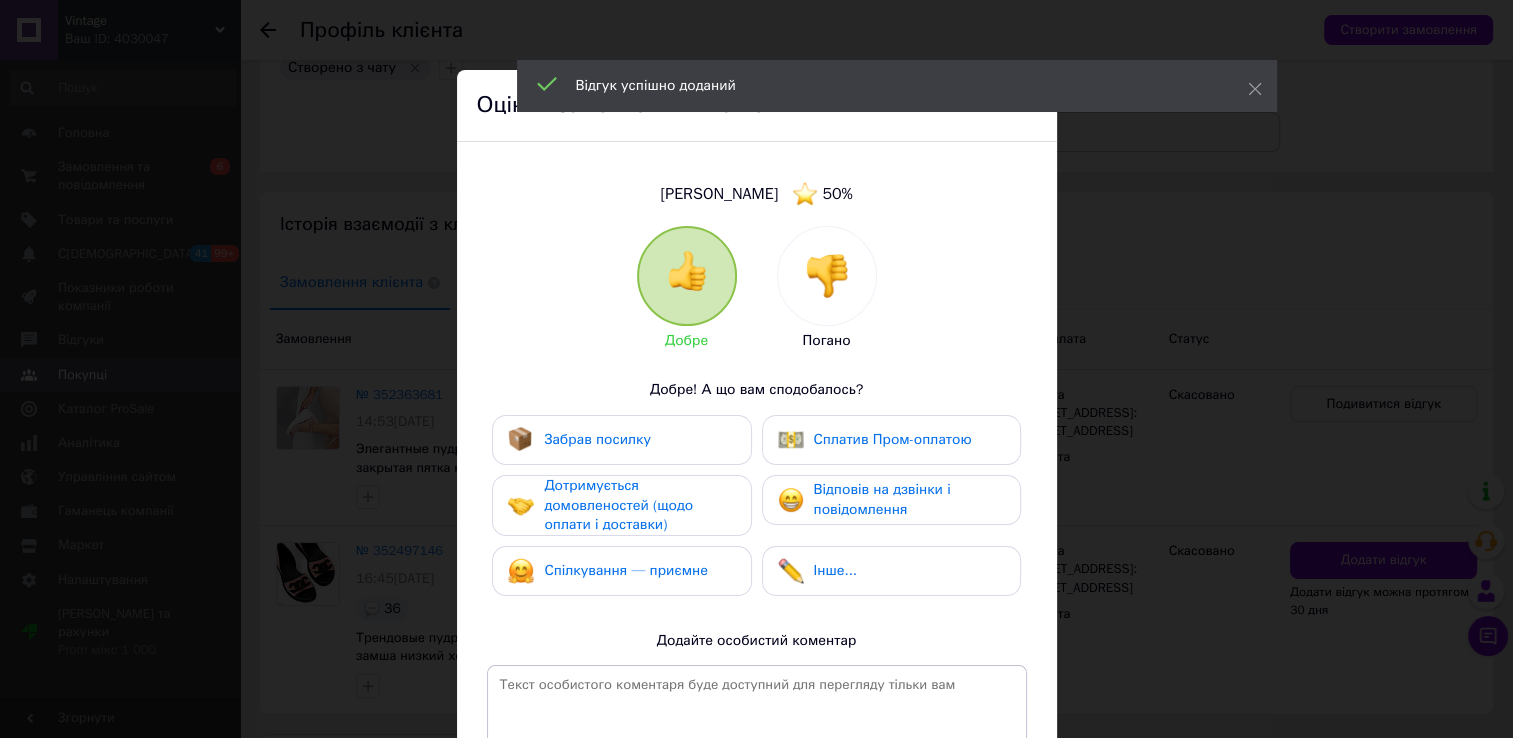 click at bounding box center [827, 276] 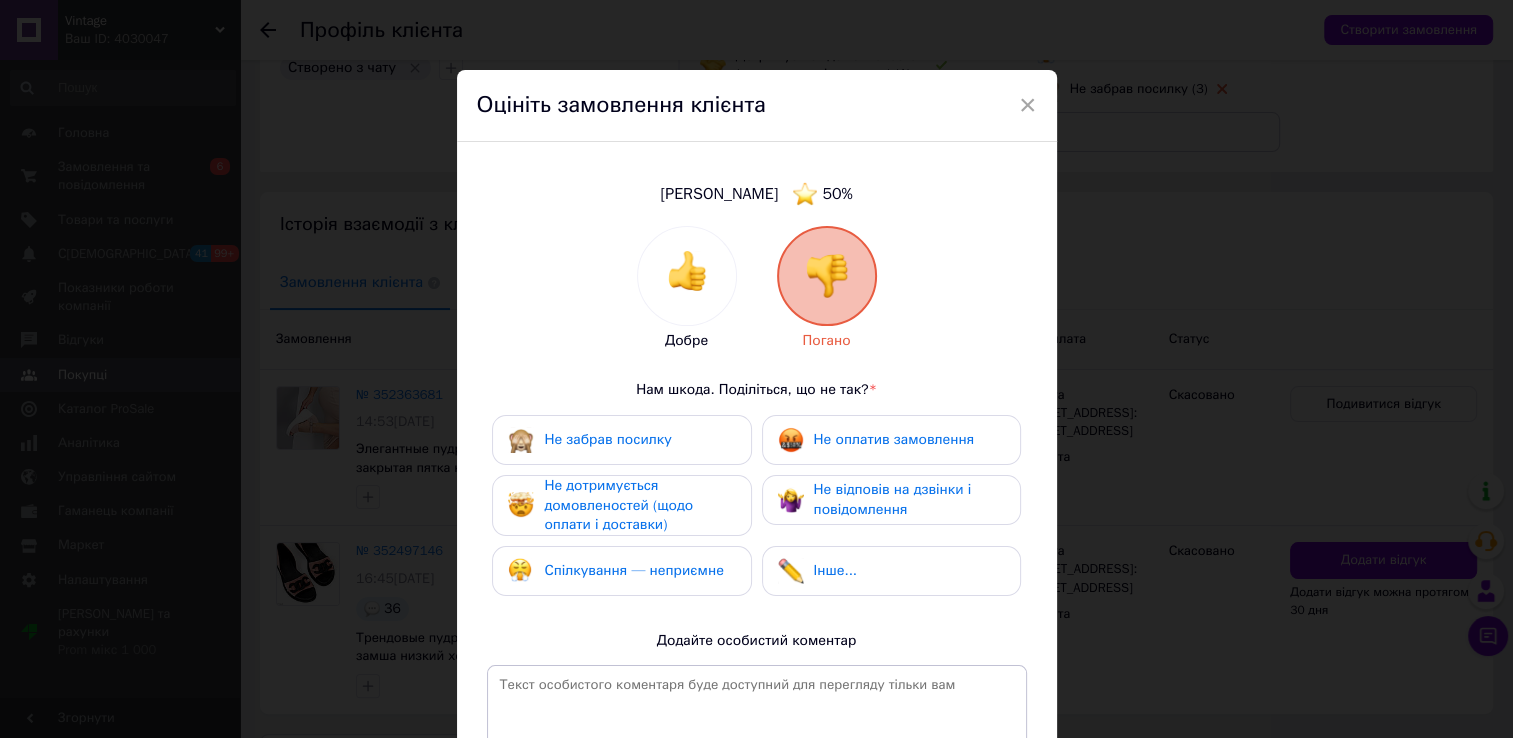 click on "Не дотримується домовленостей (щодо оплати і доставки)" at bounding box center [618, 505] 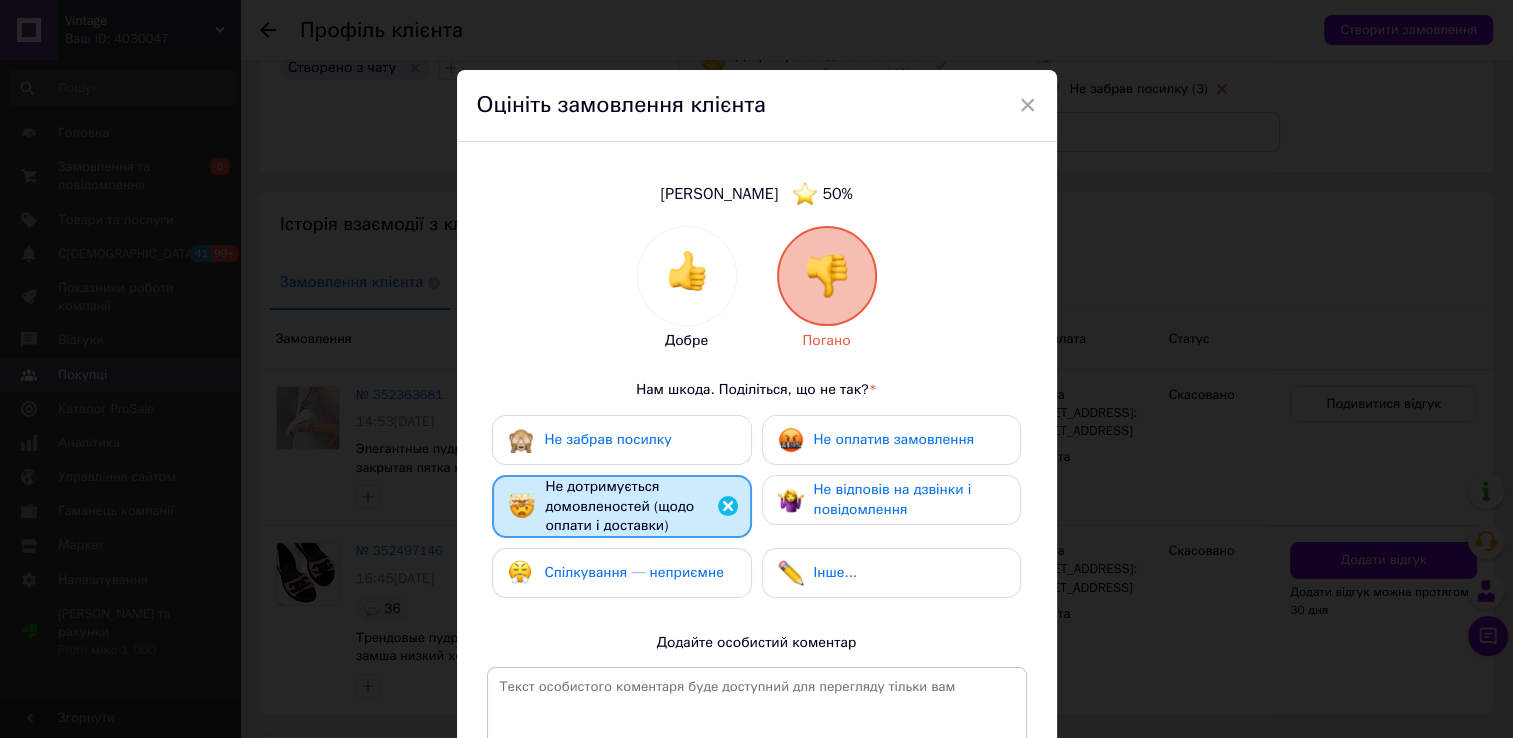 click on "Спілкування — неприємне" at bounding box center (615, 573) 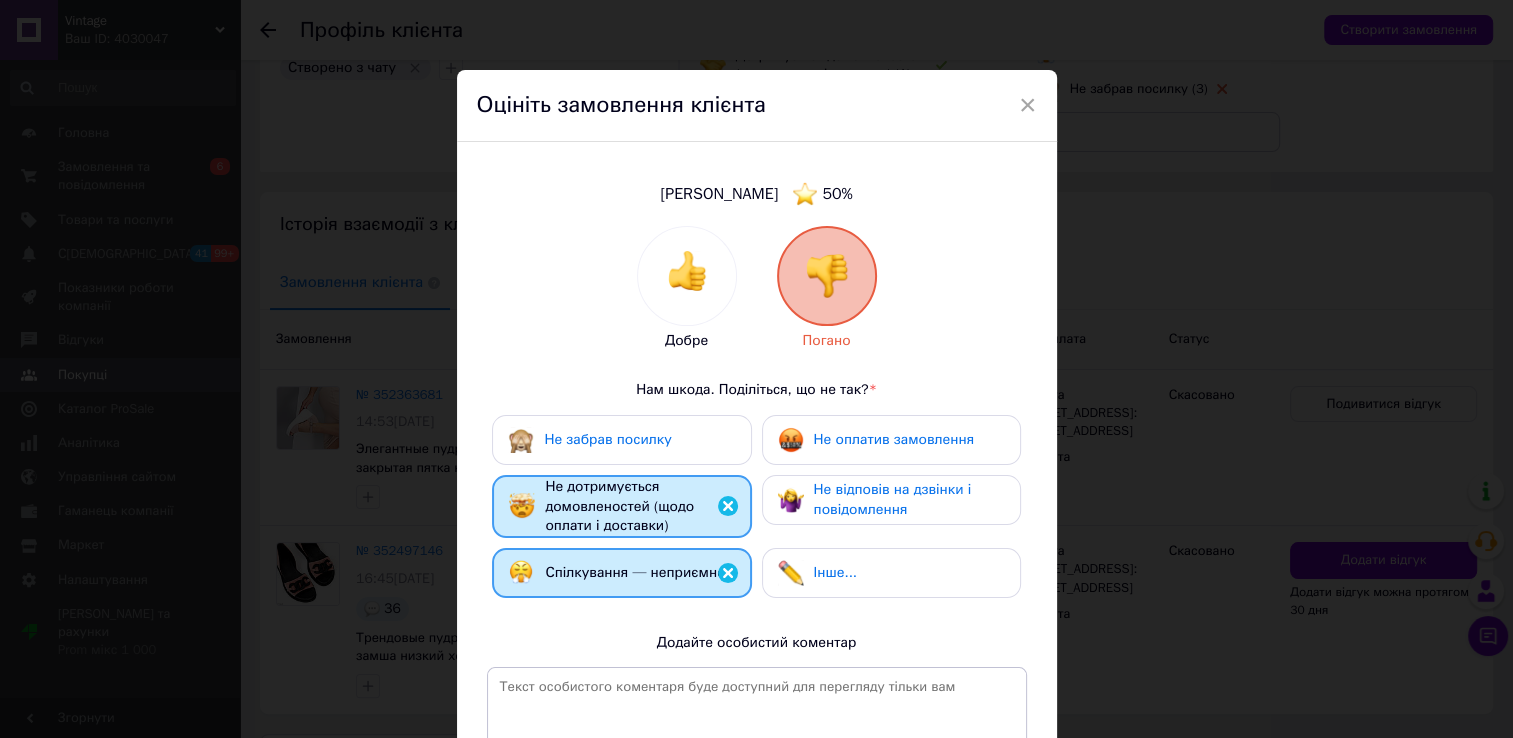 scroll, scrollTop: 317, scrollLeft: 0, axis: vertical 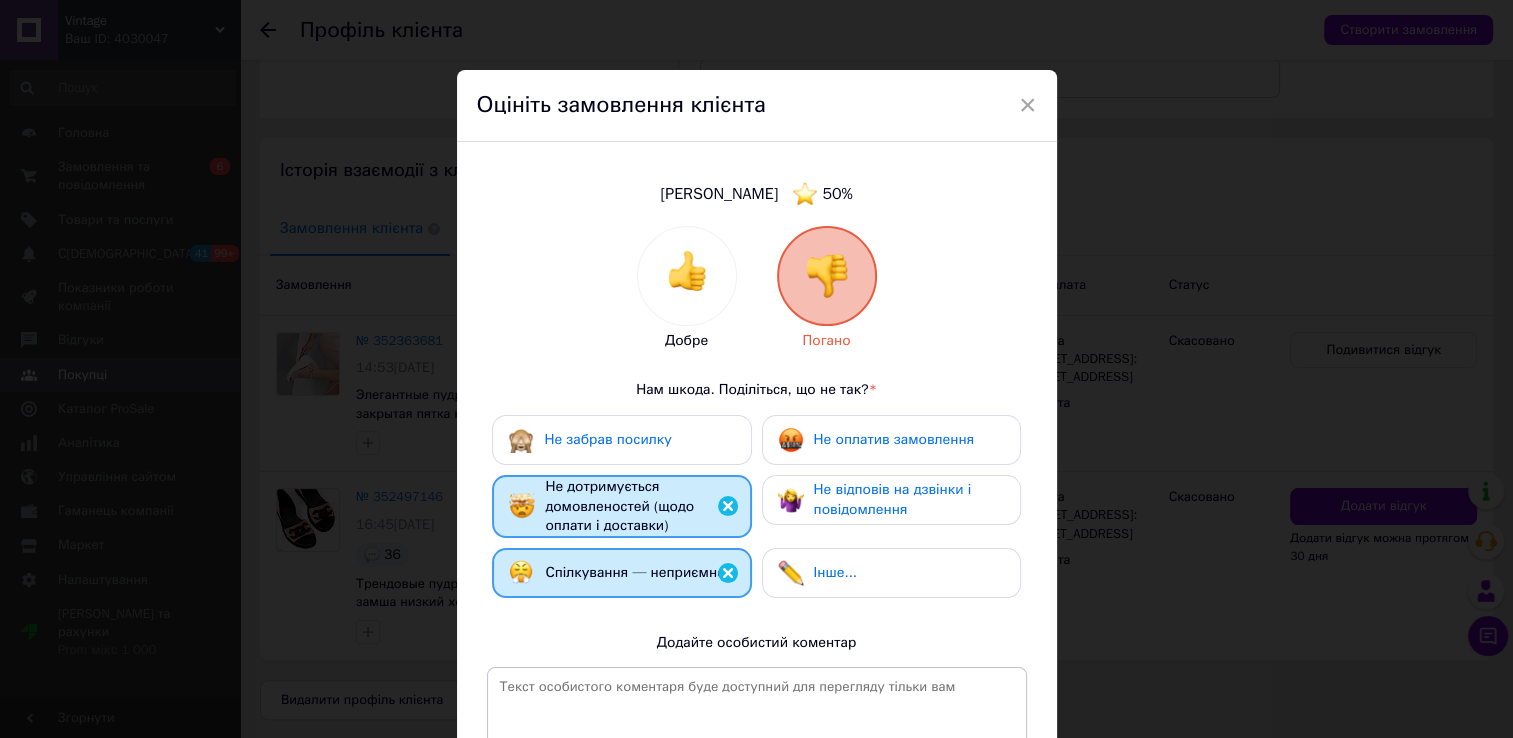 click on "Добре Погано Нам шкода. Поділіться, що не так?  * Не забрав посилку Не оплатив замовлення Не дотримується домовленостей (щодо оплати і доставки) Не відповів на дзвінки і повідомлення Спілкування — неприємне Інше... Додайте особистий коментар 0   з   500" at bounding box center [757, 539] 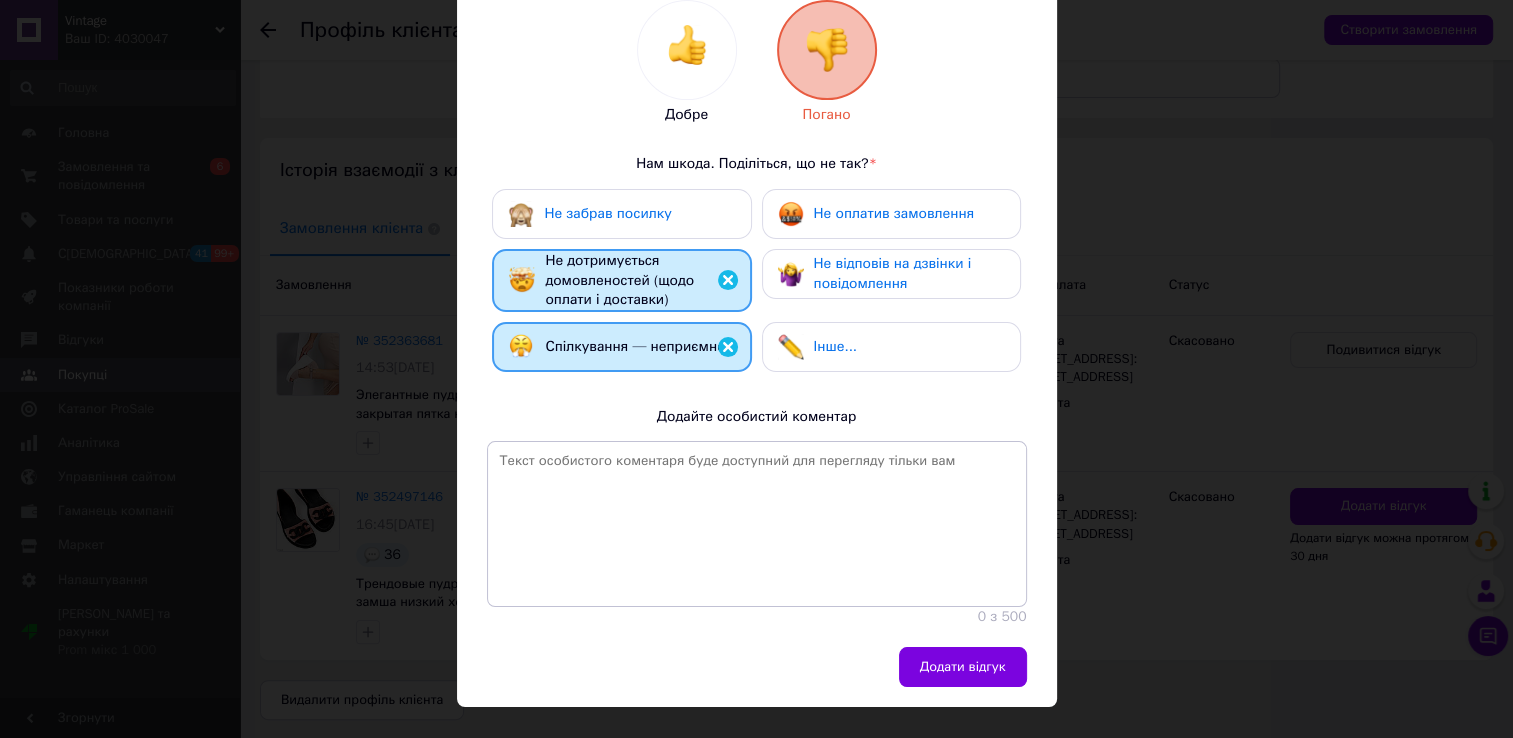 scroll, scrollTop: 260, scrollLeft: 0, axis: vertical 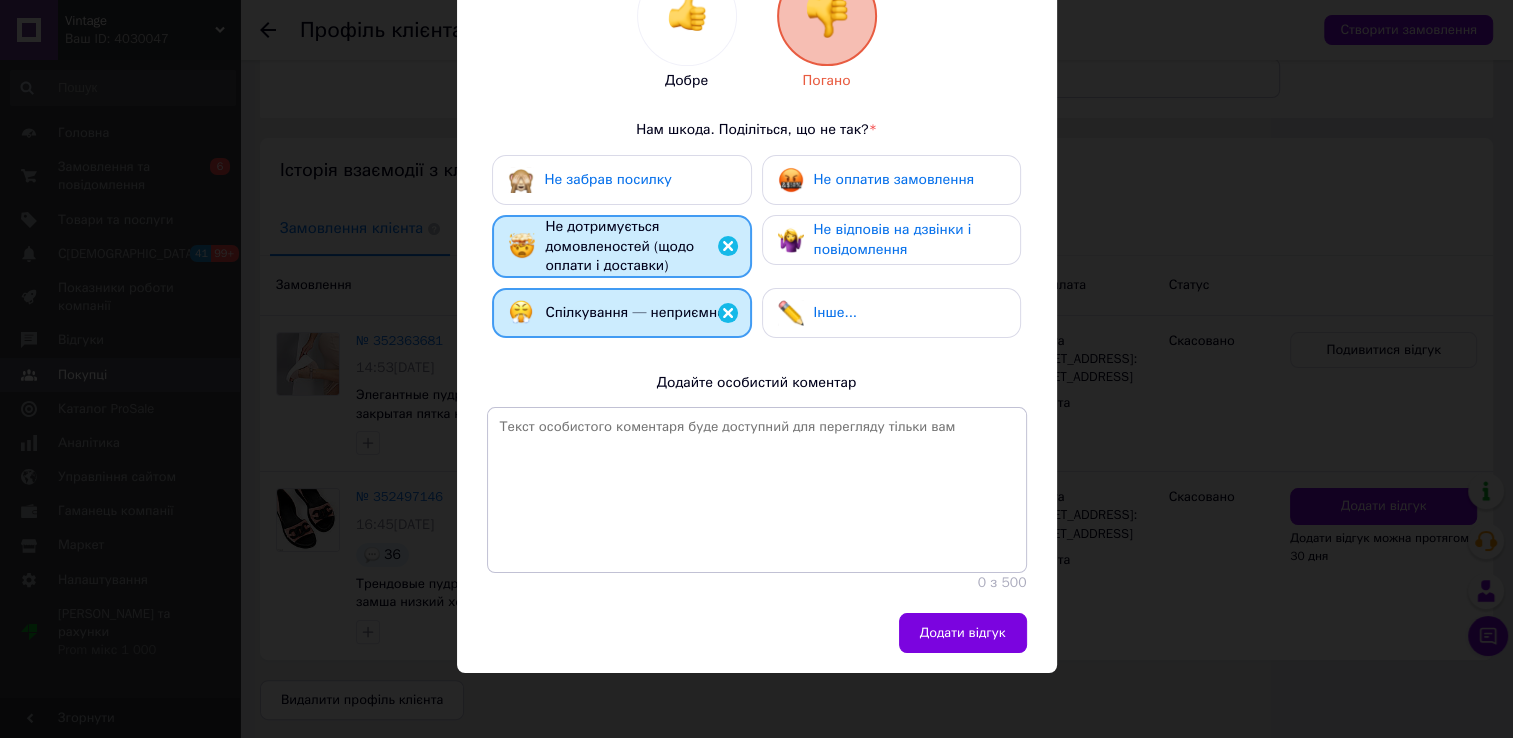 click on "Додати відгук" at bounding box center (963, 633) 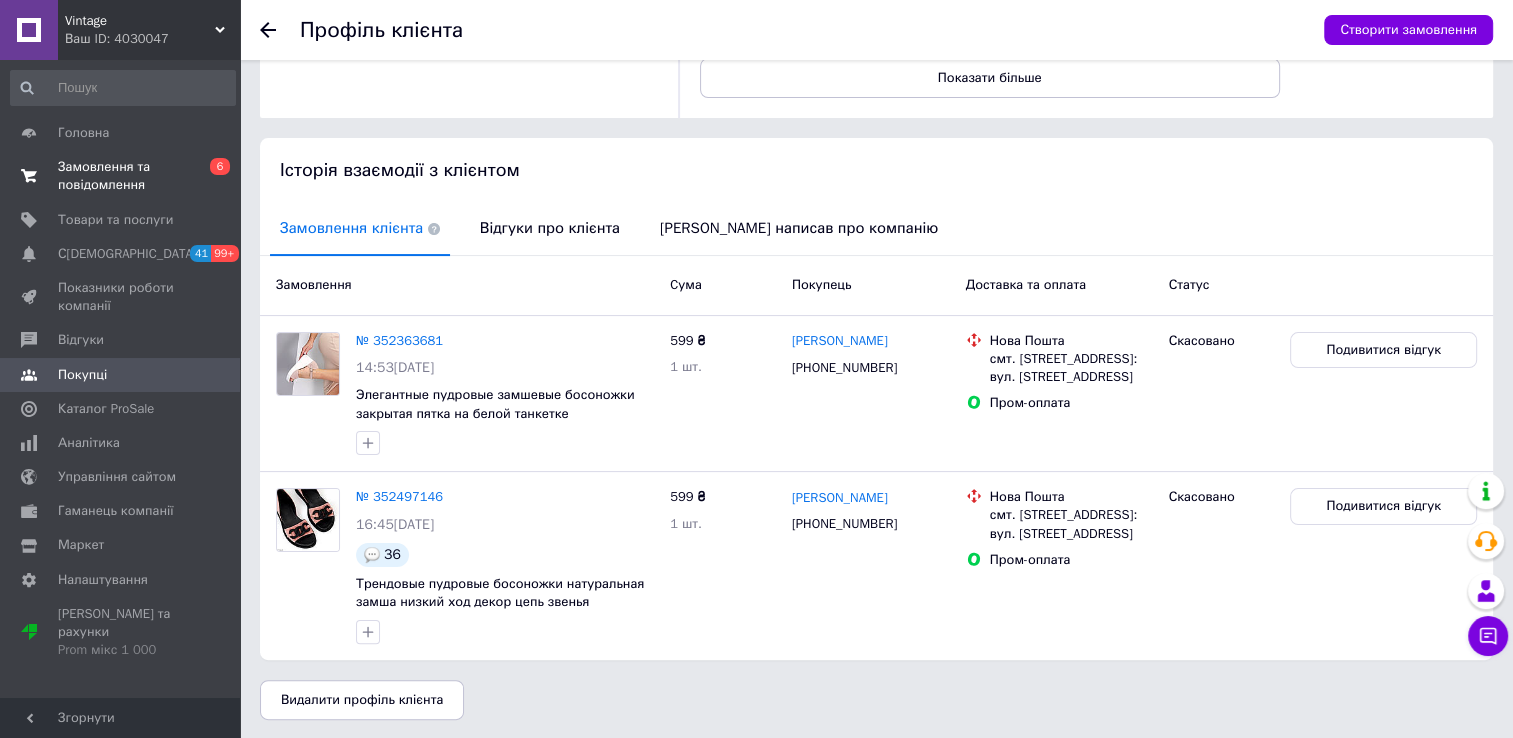click on "Замовлення та повідомлення" at bounding box center [121, 176] 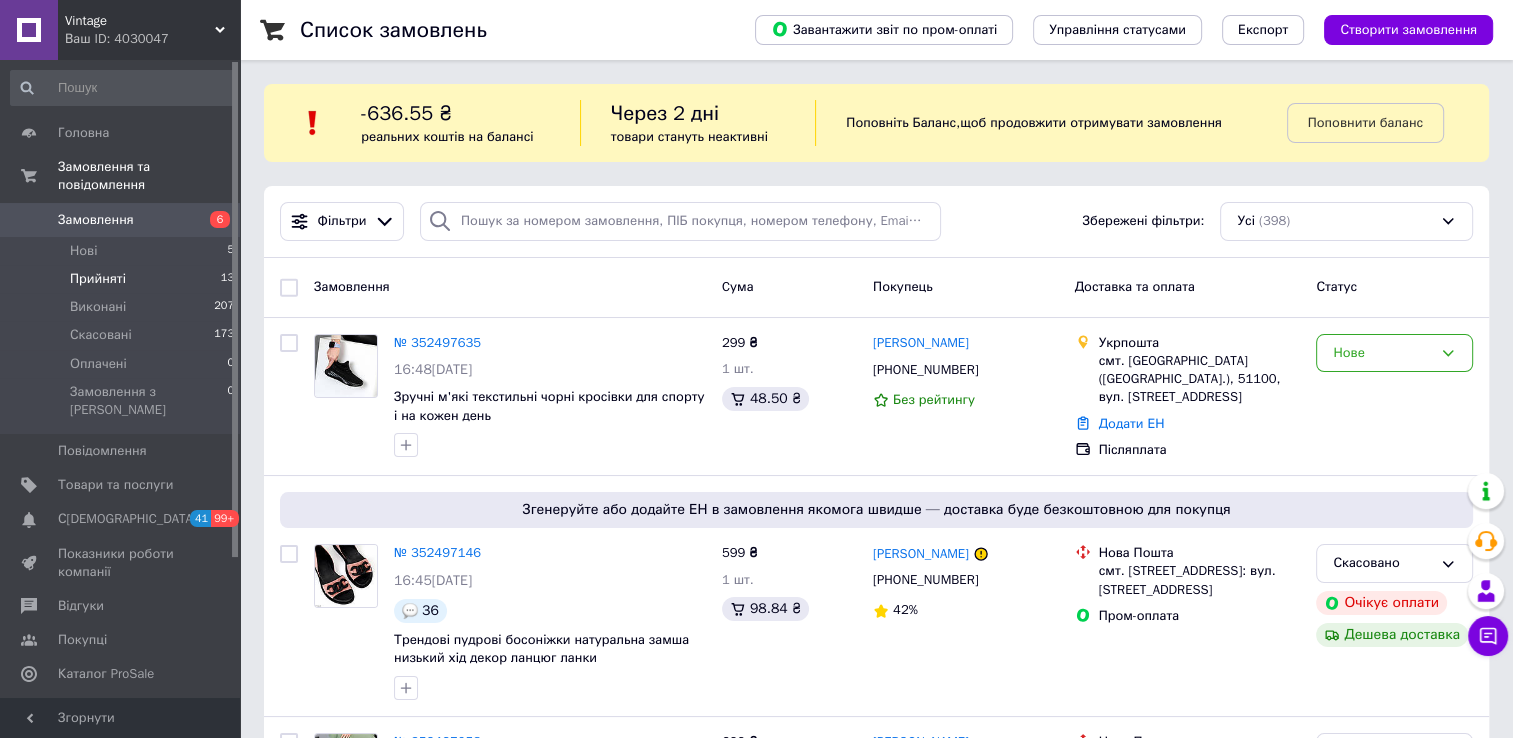 click on "Прийняті" at bounding box center [98, 279] 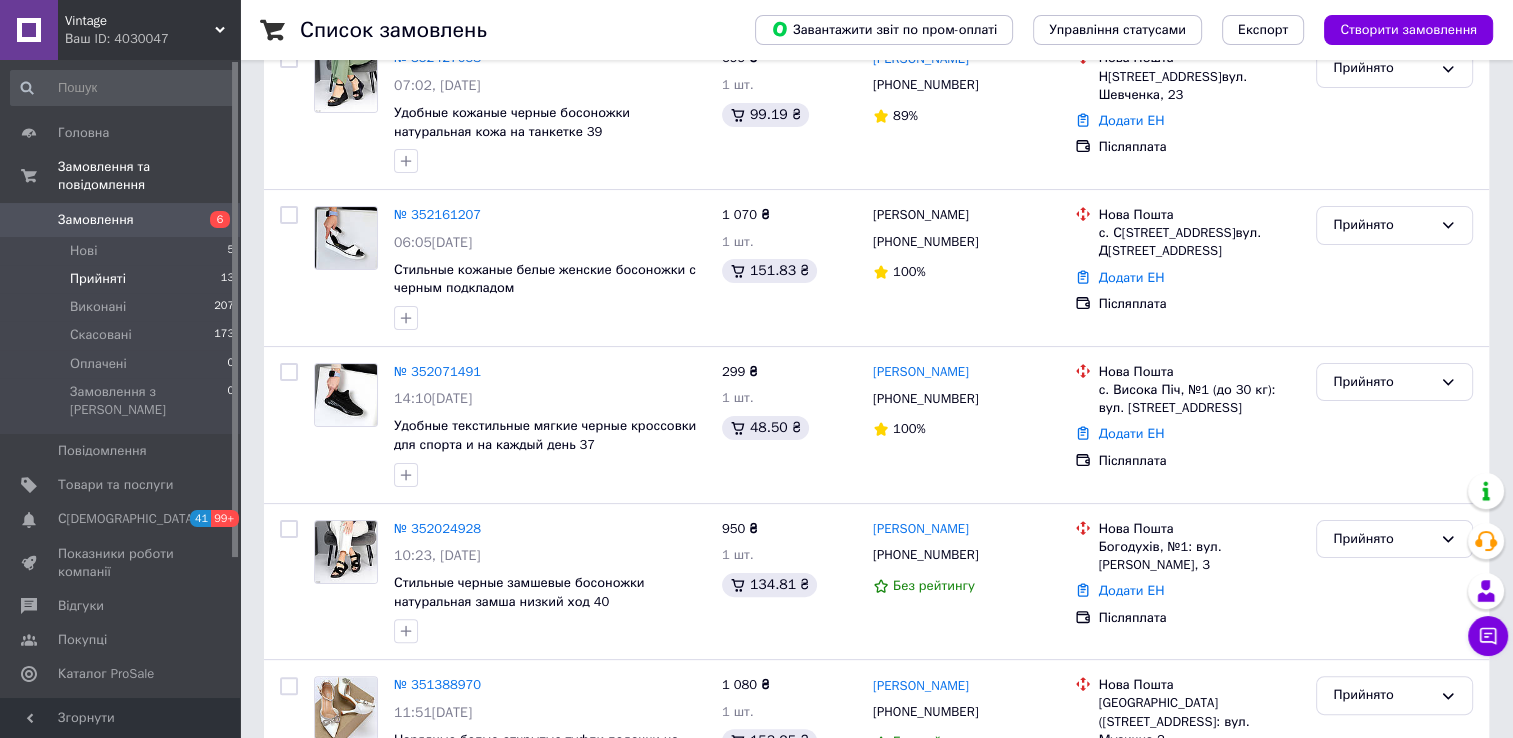 scroll, scrollTop: 353, scrollLeft: 0, axis: vertical 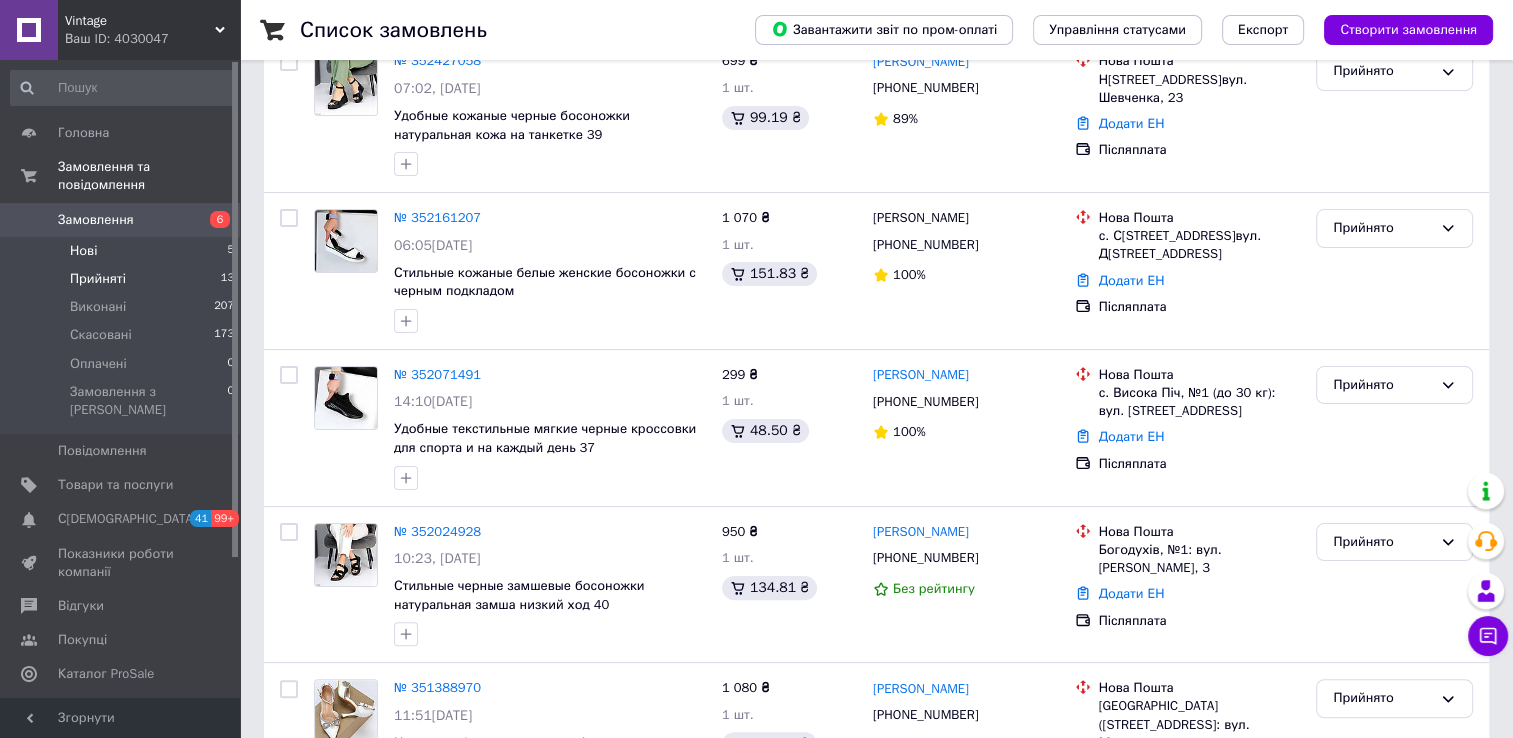 click on "Нові" at bounding box center (83, 251) 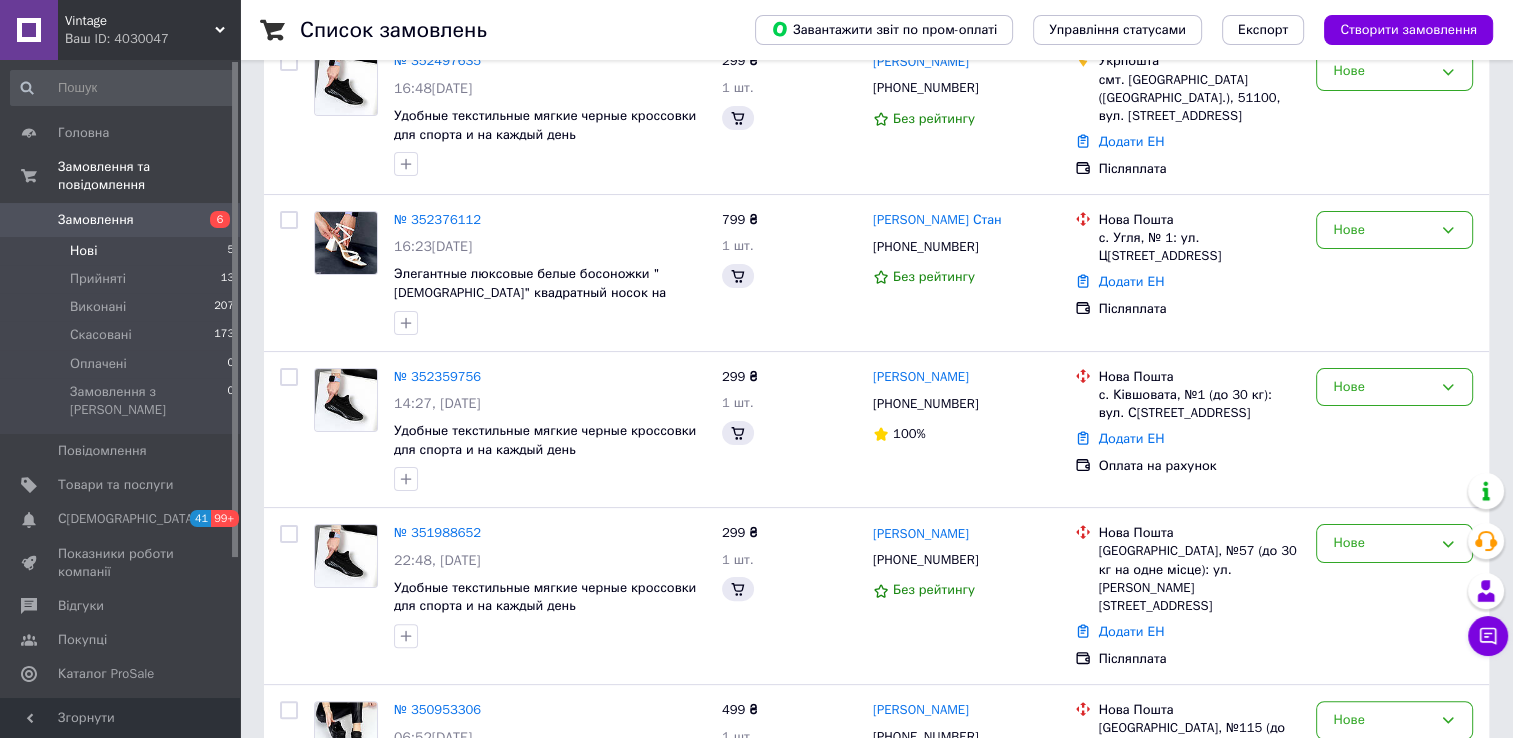 scroll, scrollTop: 0, scrollLeft: 0, axis: both 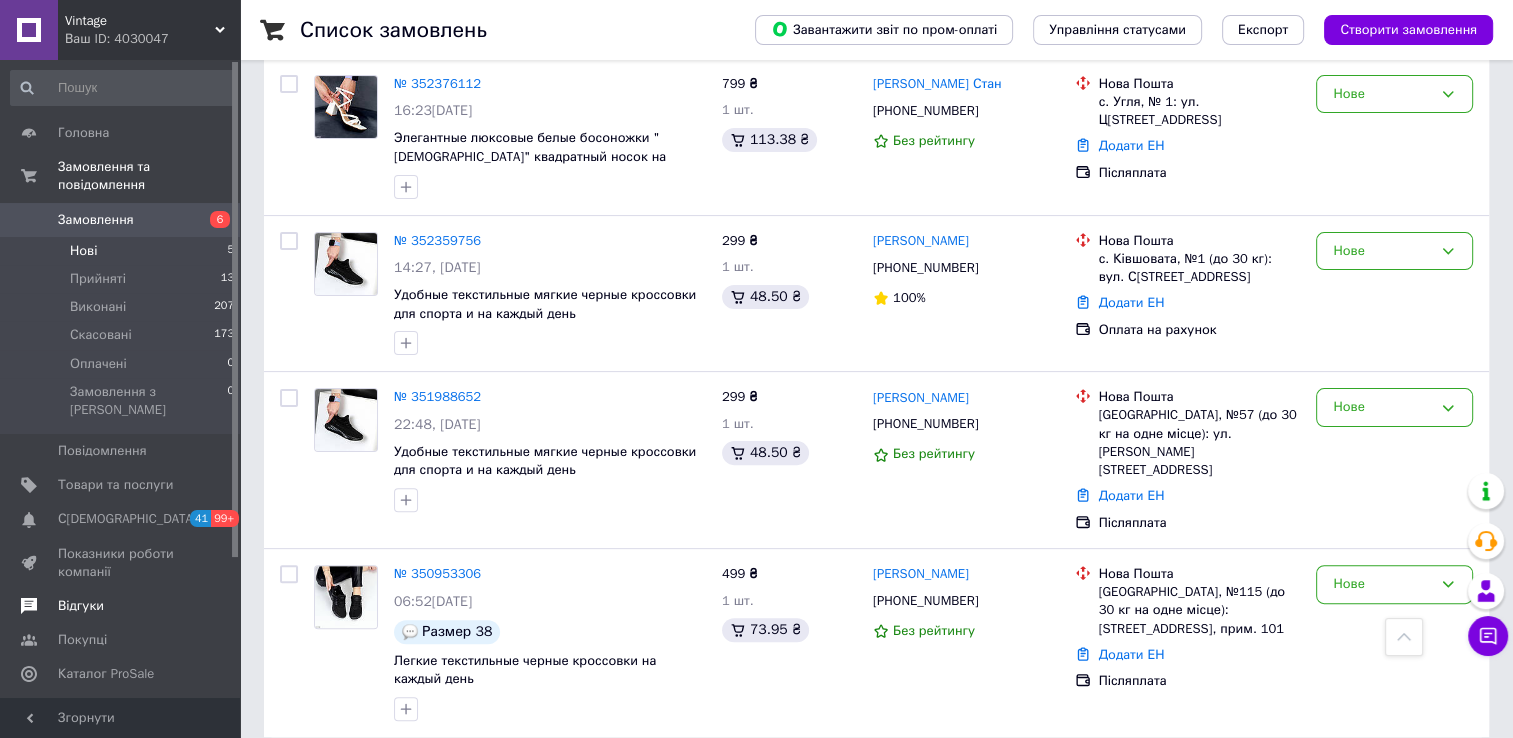 click on "Відгуки" at bounding box center (123, 606) 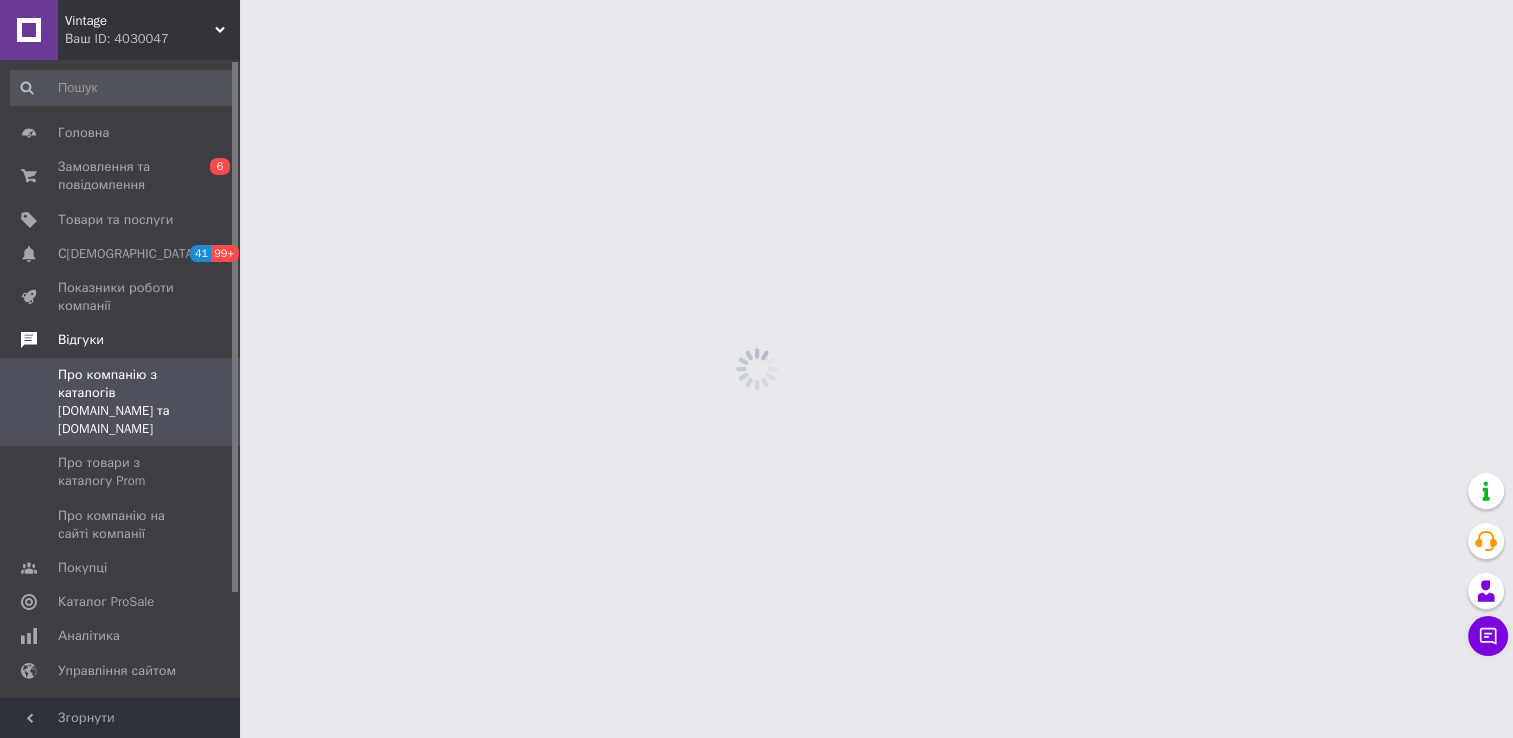 scroll, scrollTop: 0, scrollLeft: 0, axis: both 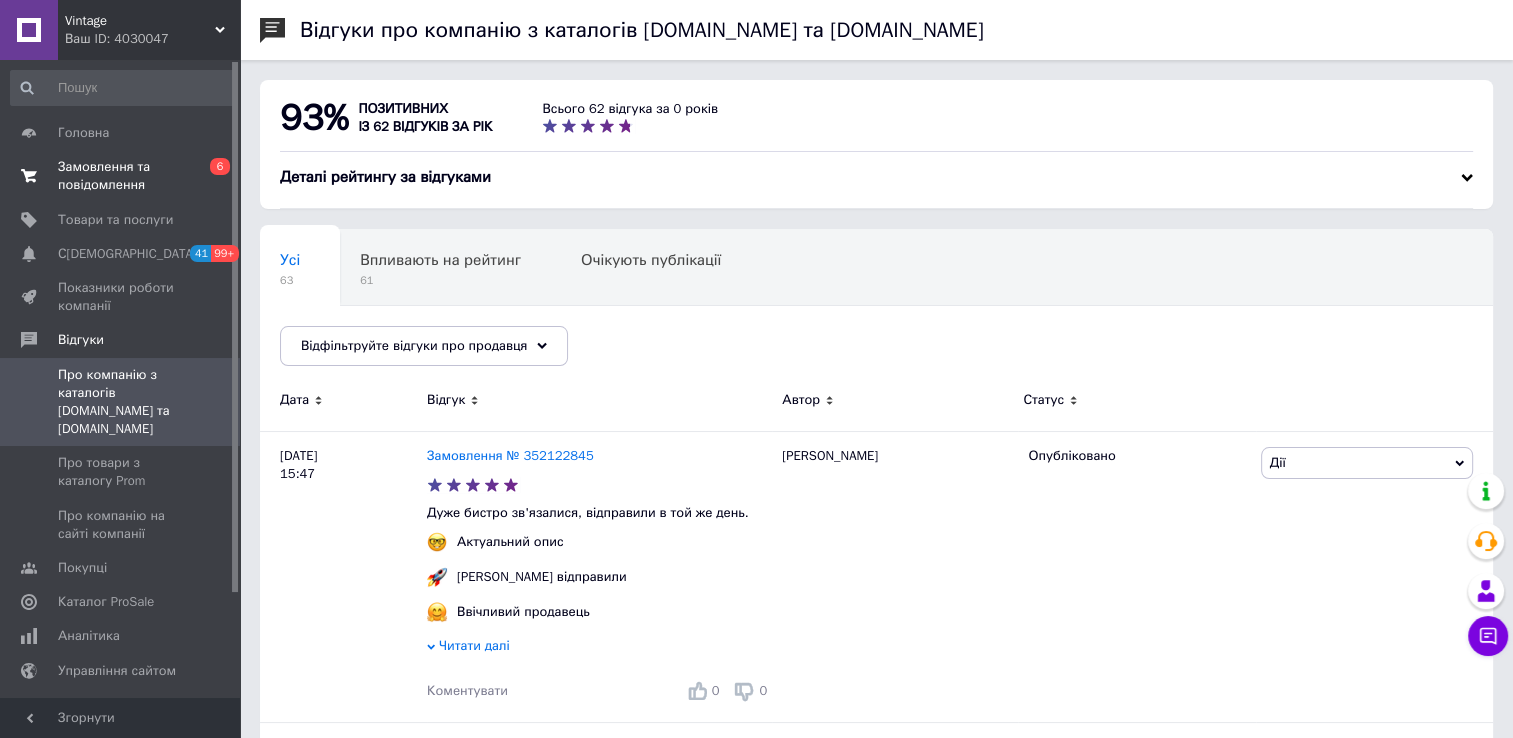 click on "Замовлення та повідомлення" at bounding box center [121, 176] 